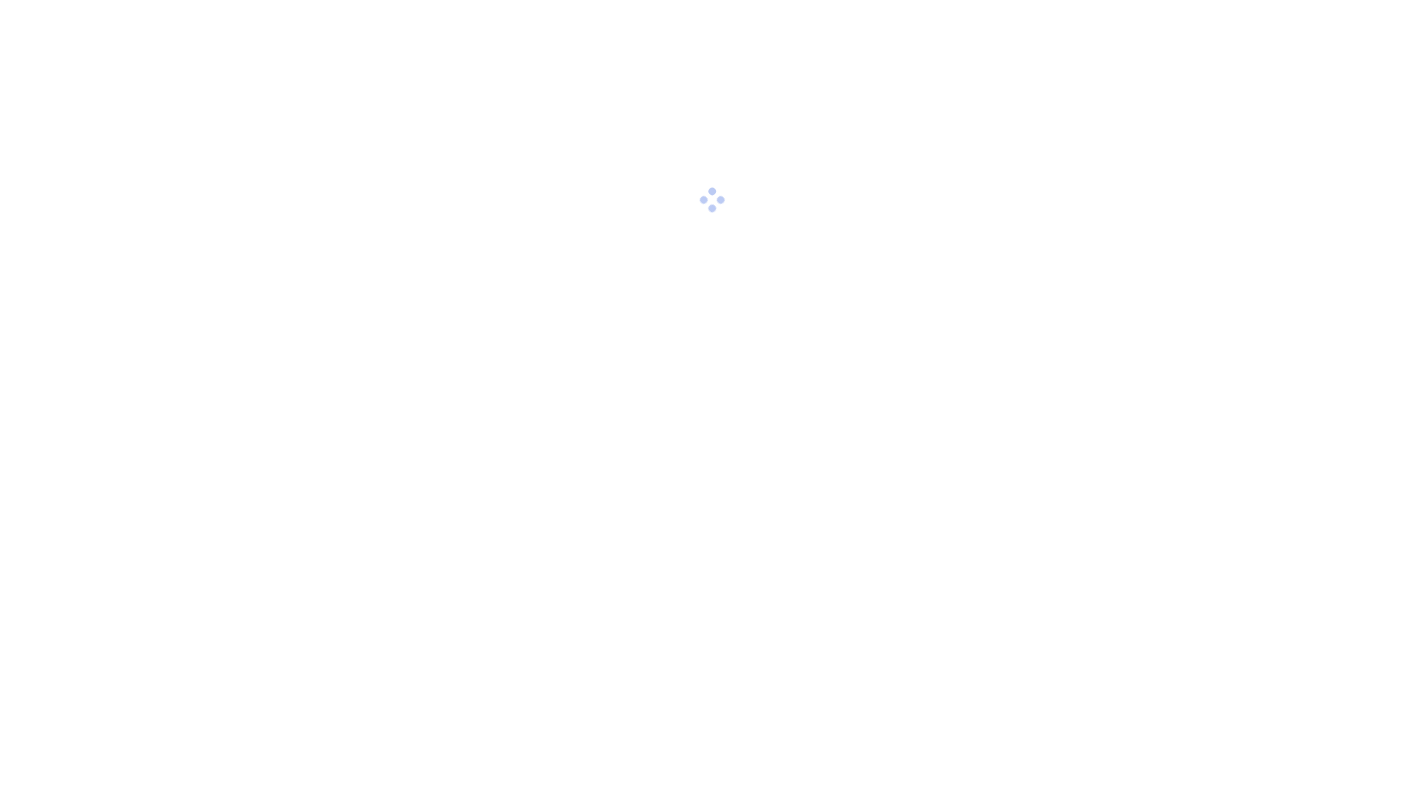 scroll, scrollTop: 0, scrollLeft: 0, axis: both 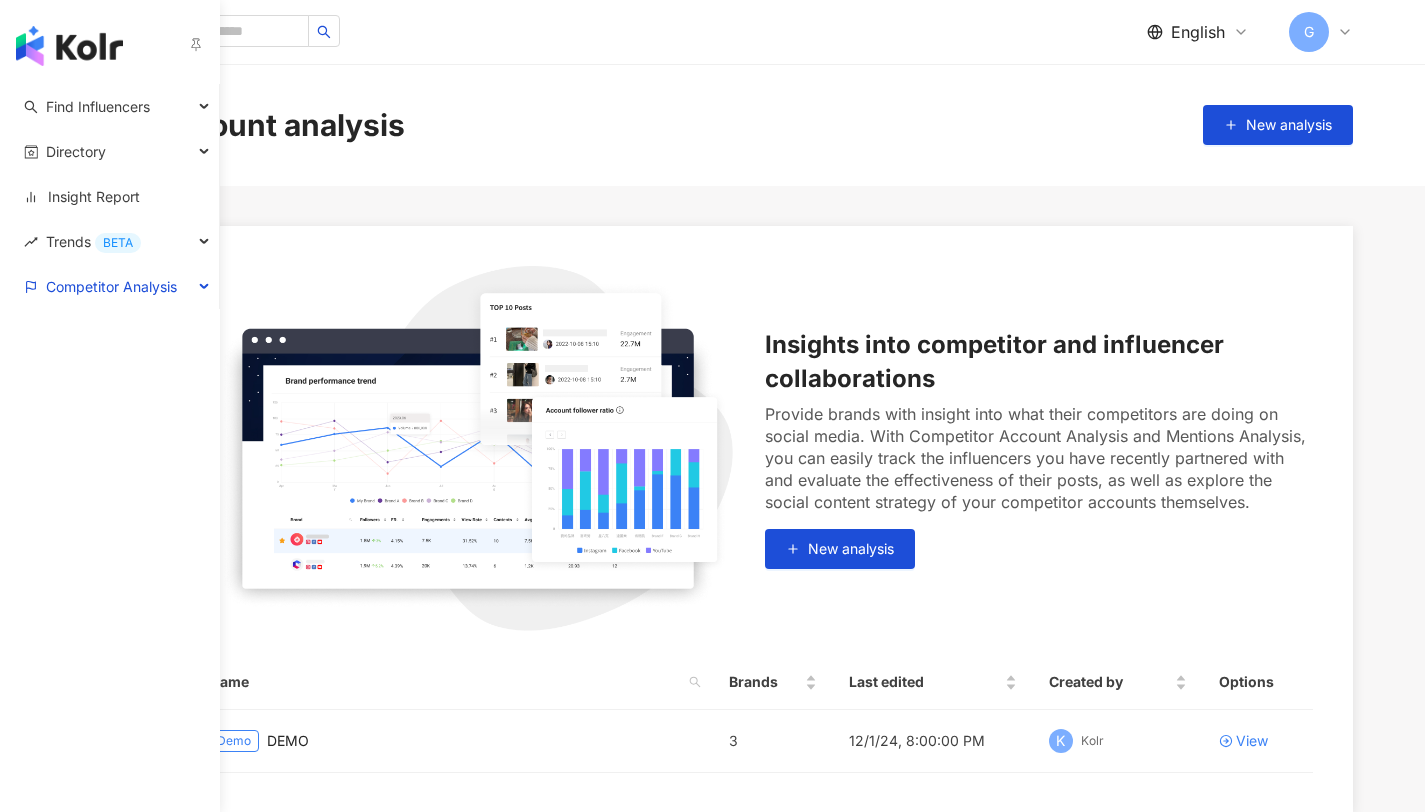 click at bounding box center [69, 46] 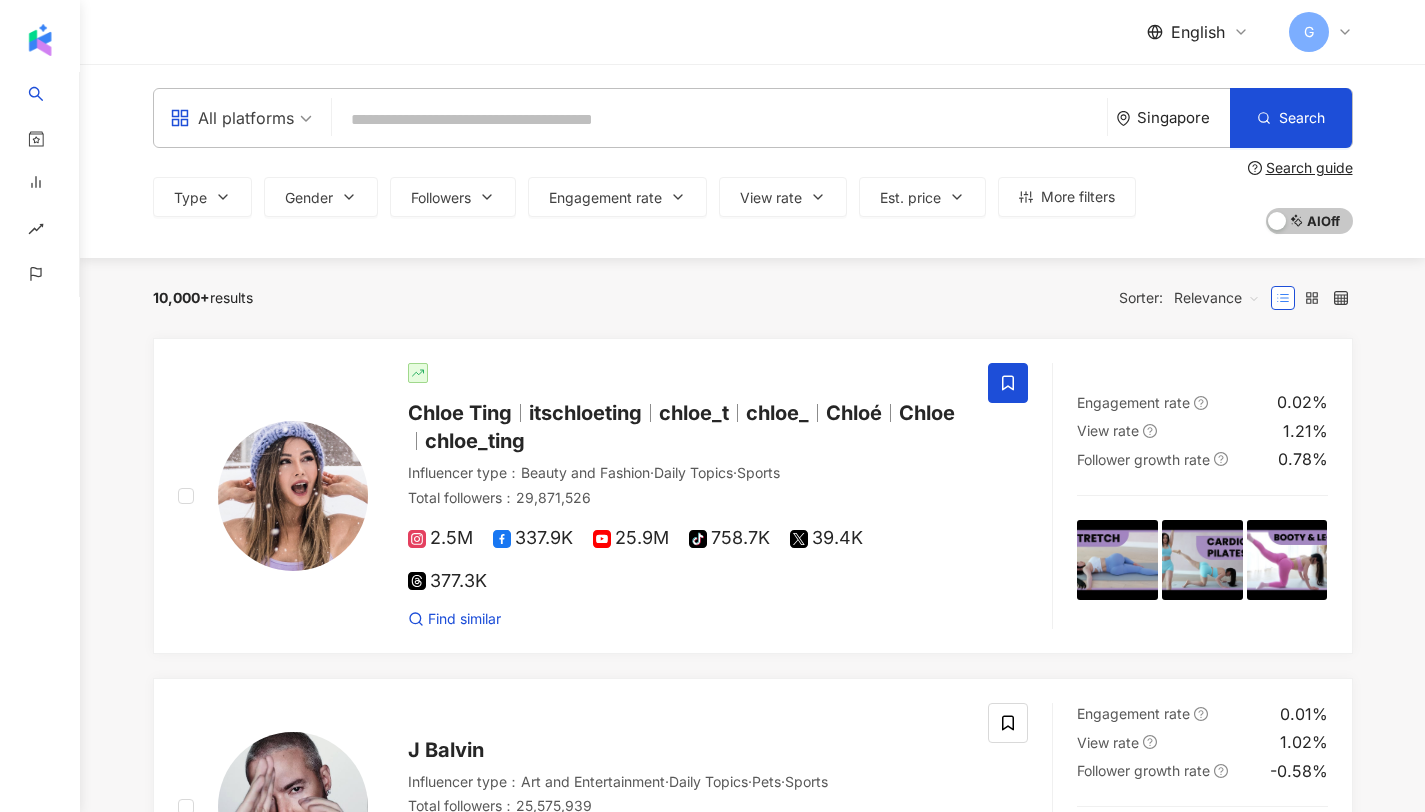 click on "Singapore" at bounding box center [1173, 118] 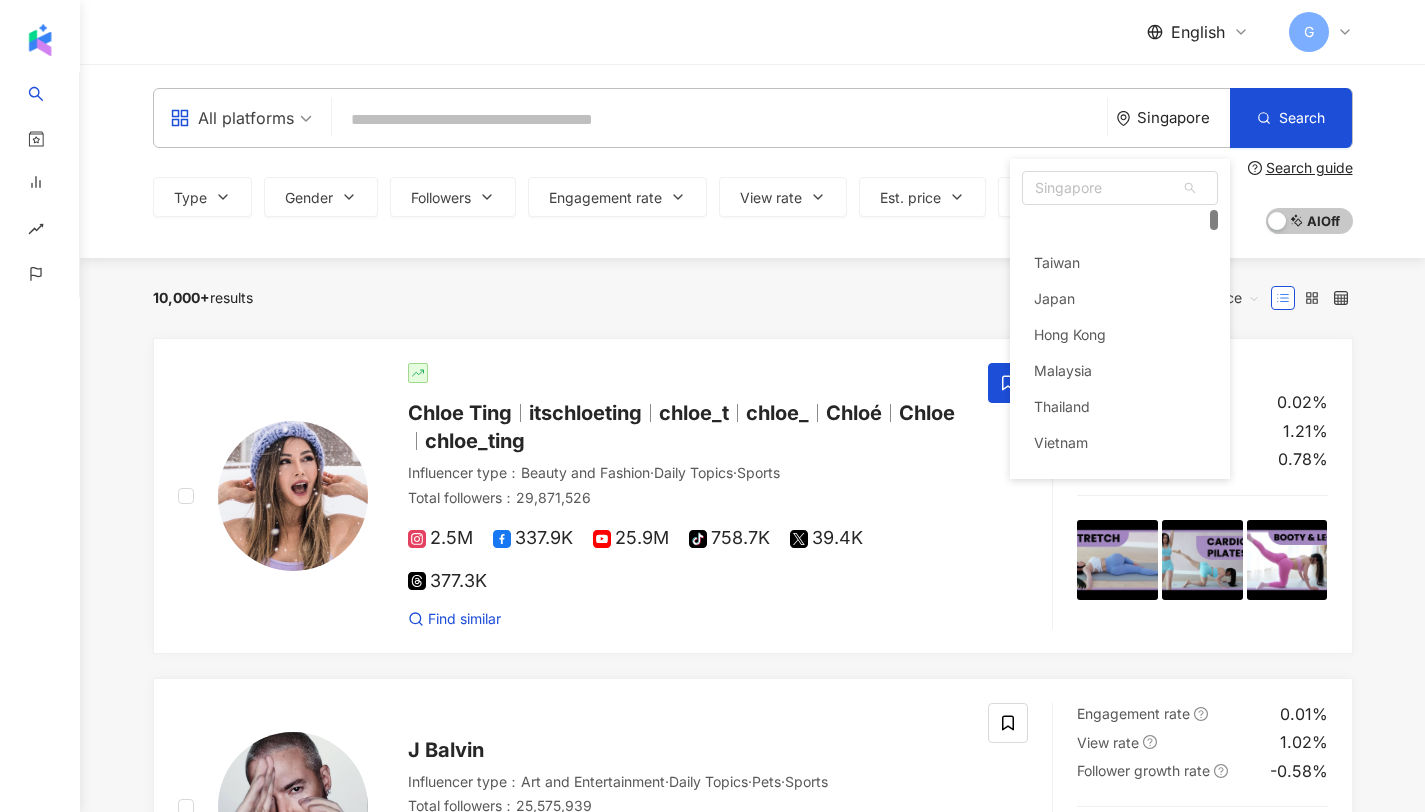 scroll, scrollTop: 38, scrollLeft: 0, axis: vertical 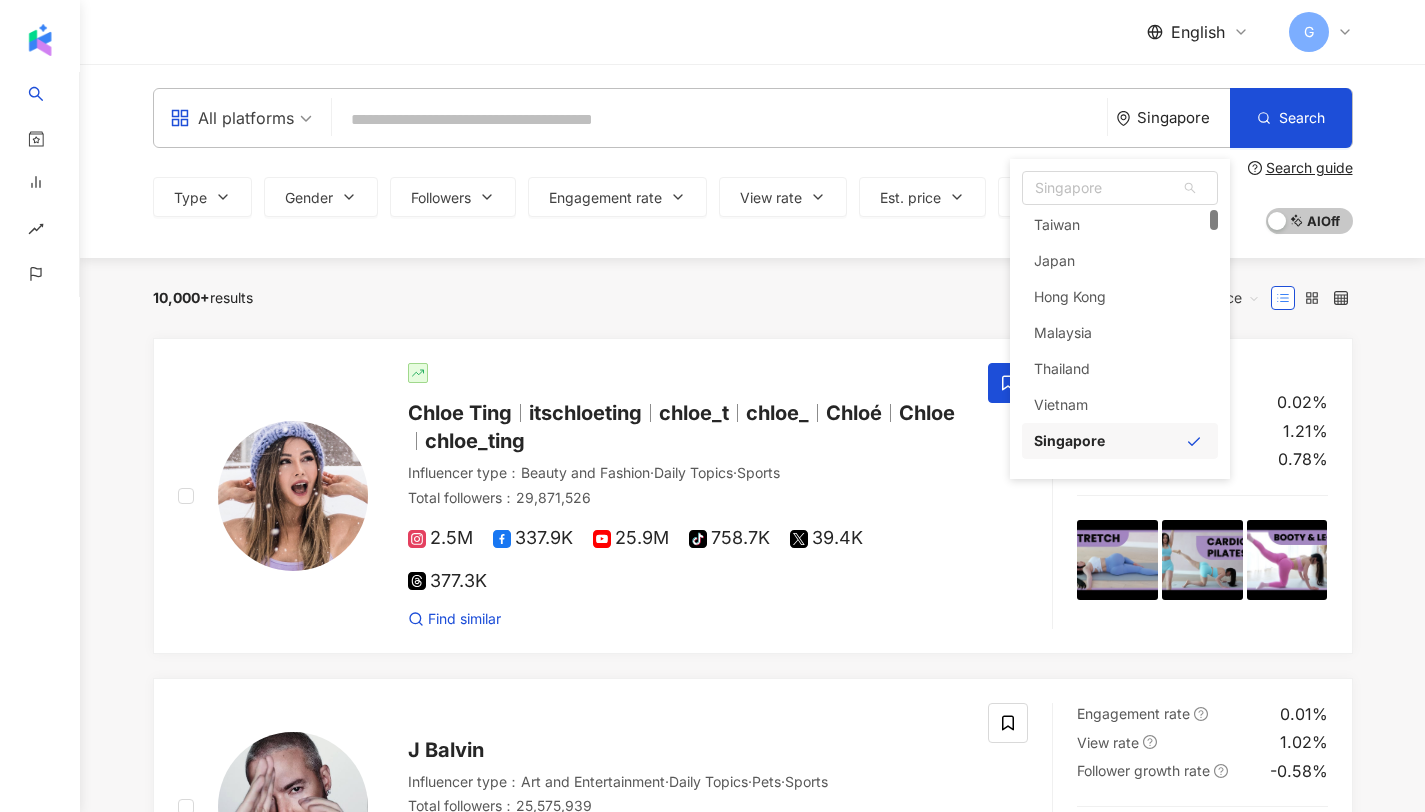 click on "Singapore vn sg kr Taiwan Japan Hong Kong Malaysia Thailand Vietnam Singapore South Korea United States" at bounding box center (1120, 182) 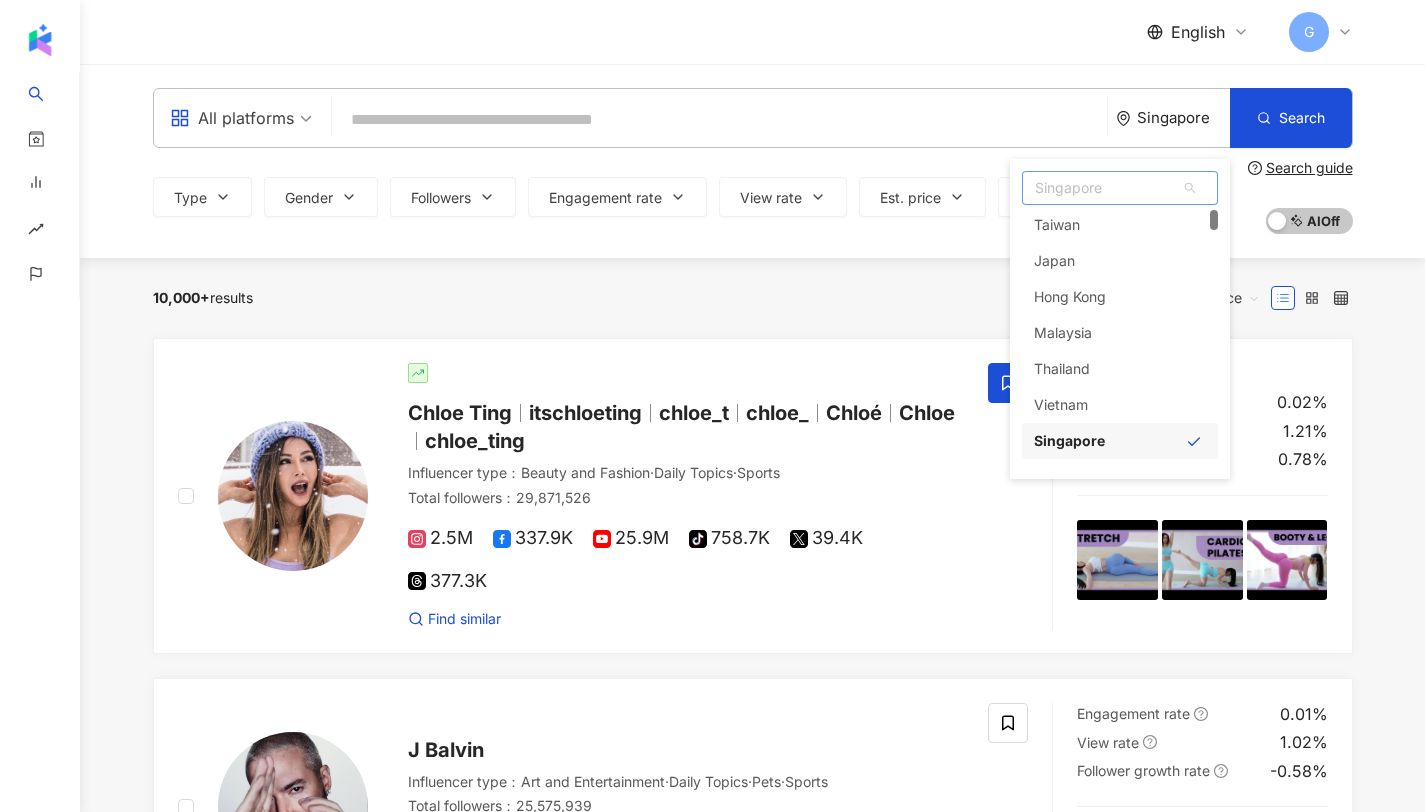 click on "Singapore" at bounding box center [1120, 188] 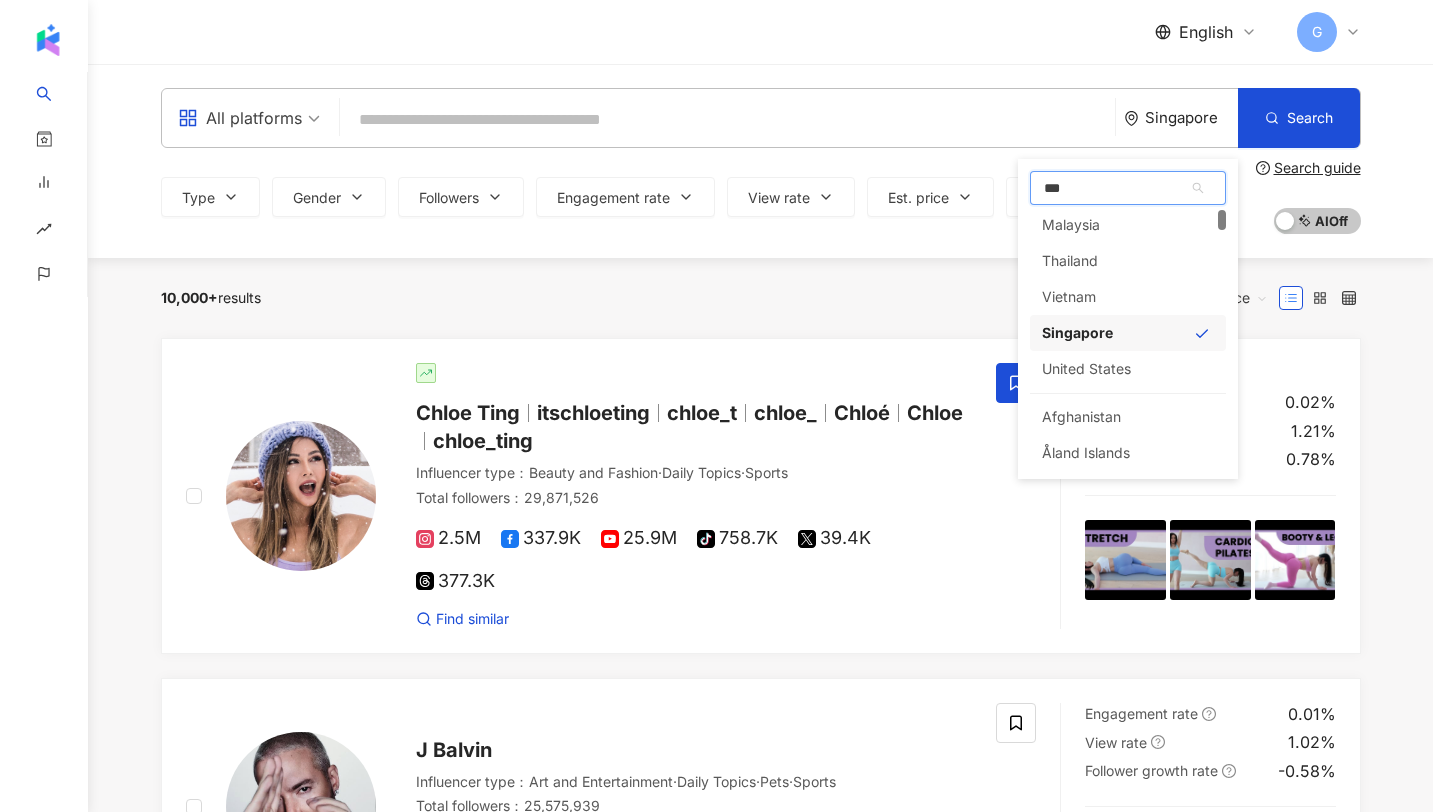 scroll, scrollTop: 0, scrollLeft: 0, axis: both 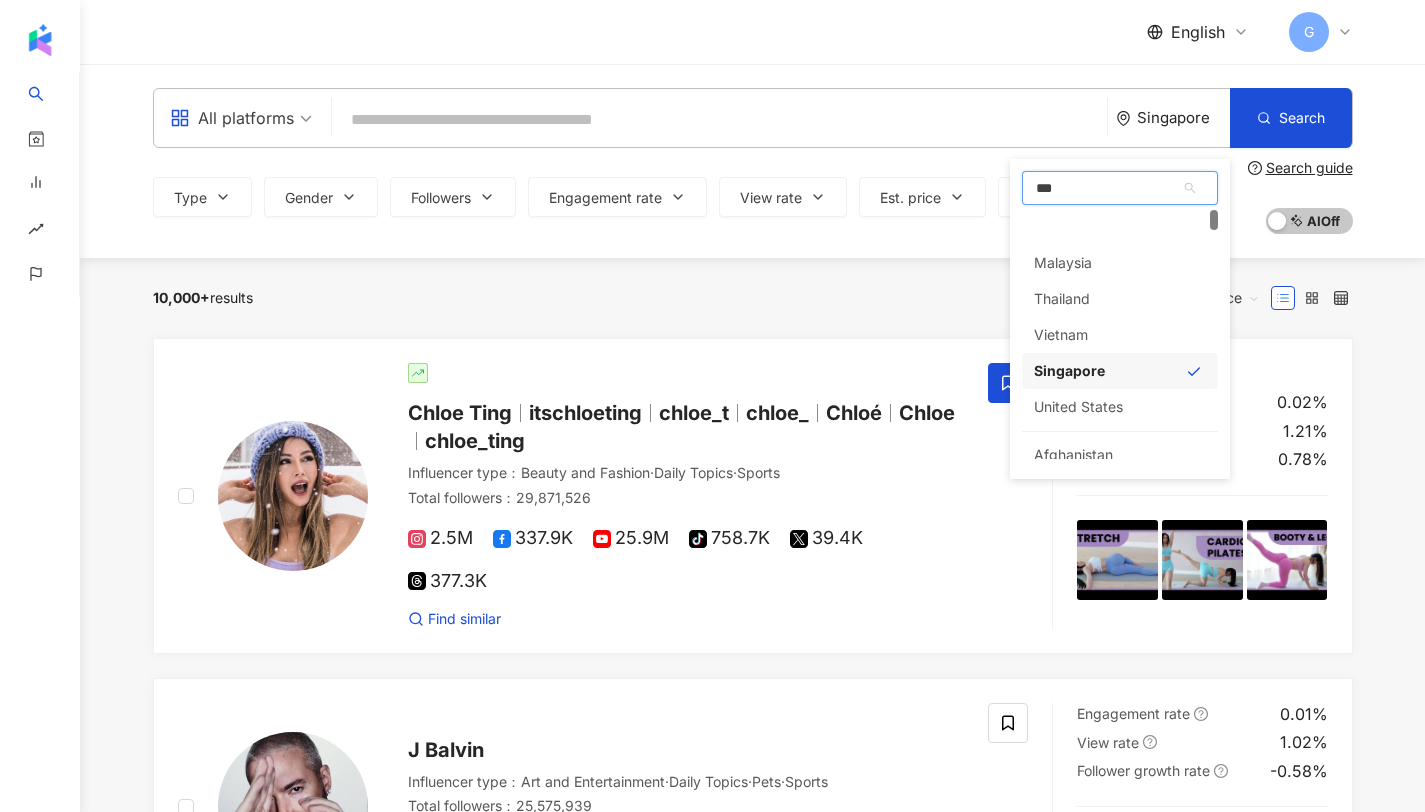 type on "****" 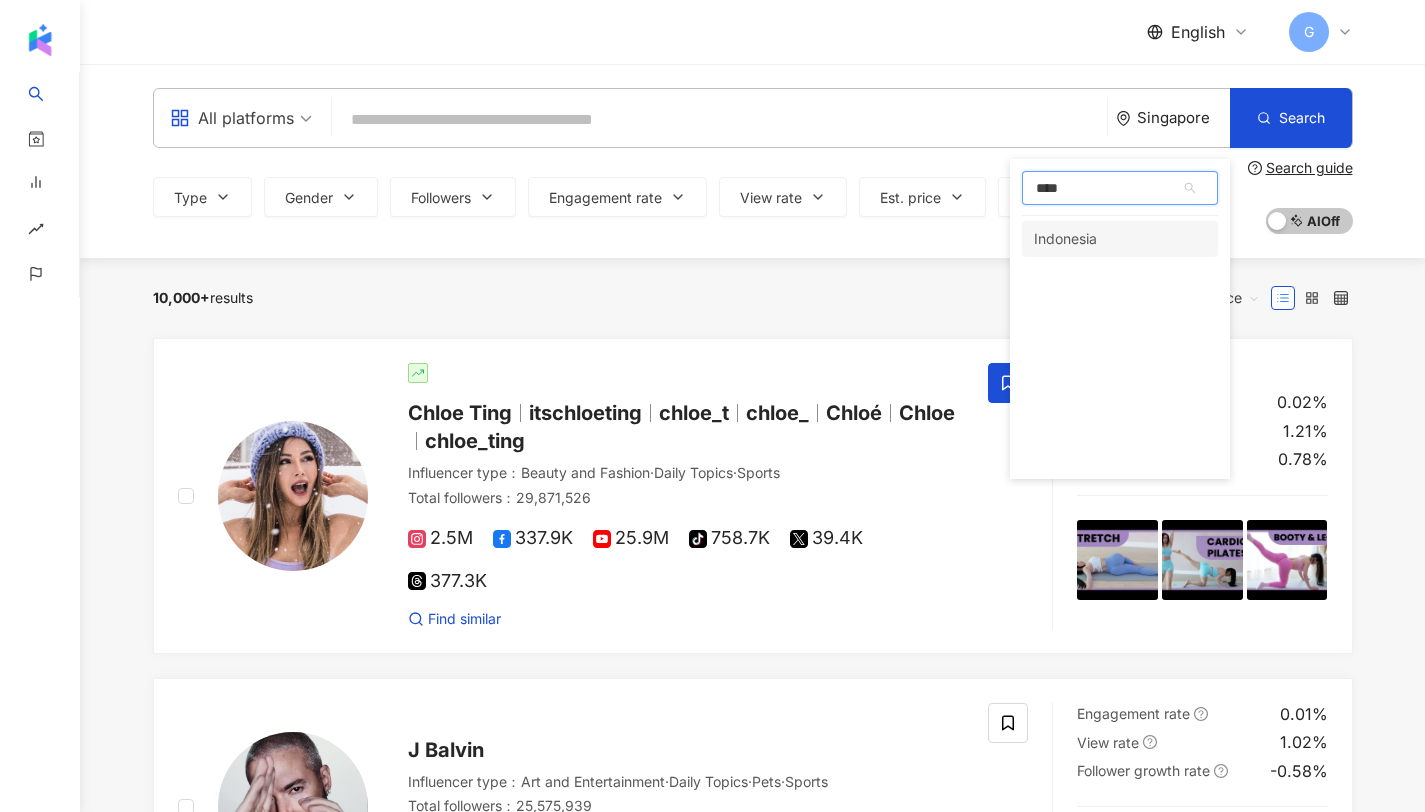 click on "Indonesia" at bounding box center (1065, 239) 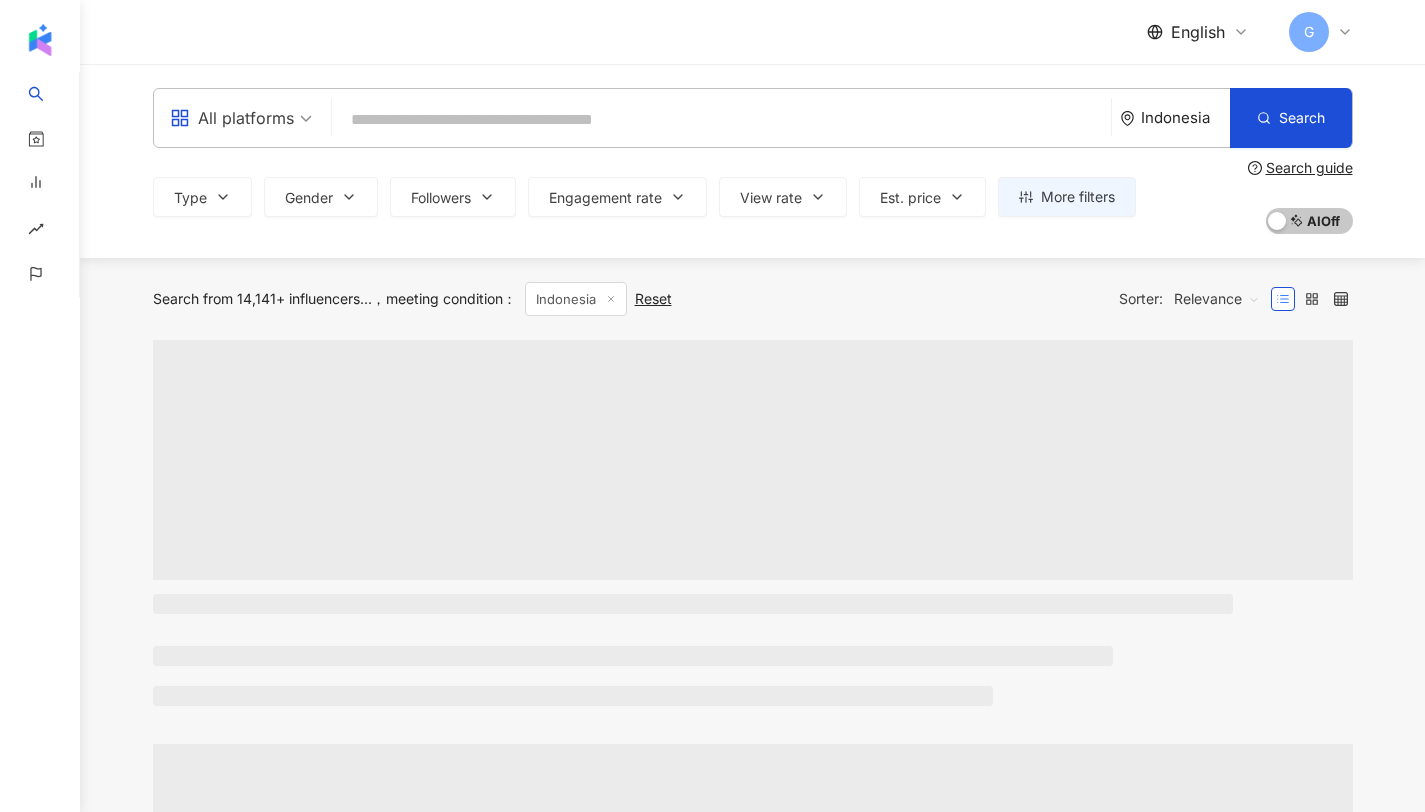 click at bounding box center [721, 120] 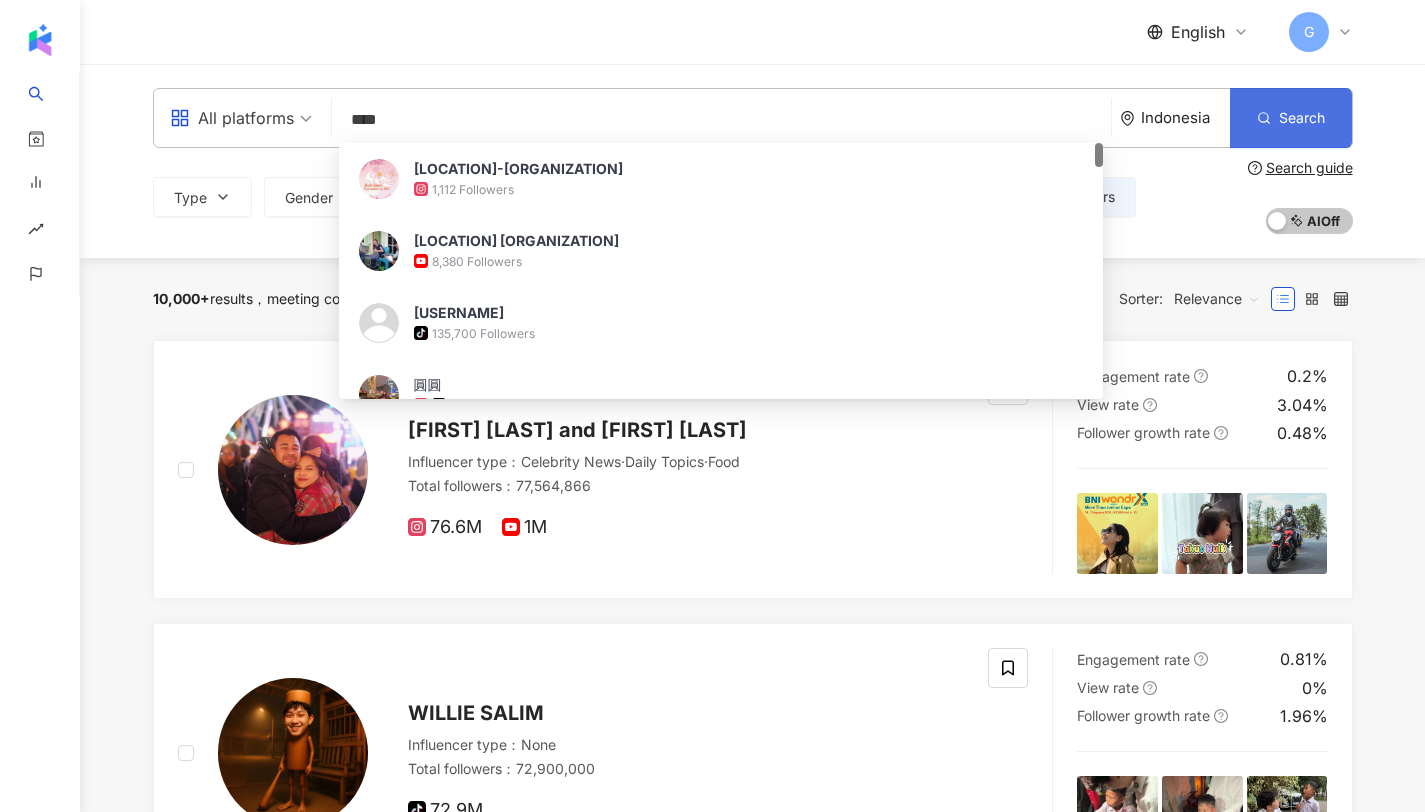 type on "****" 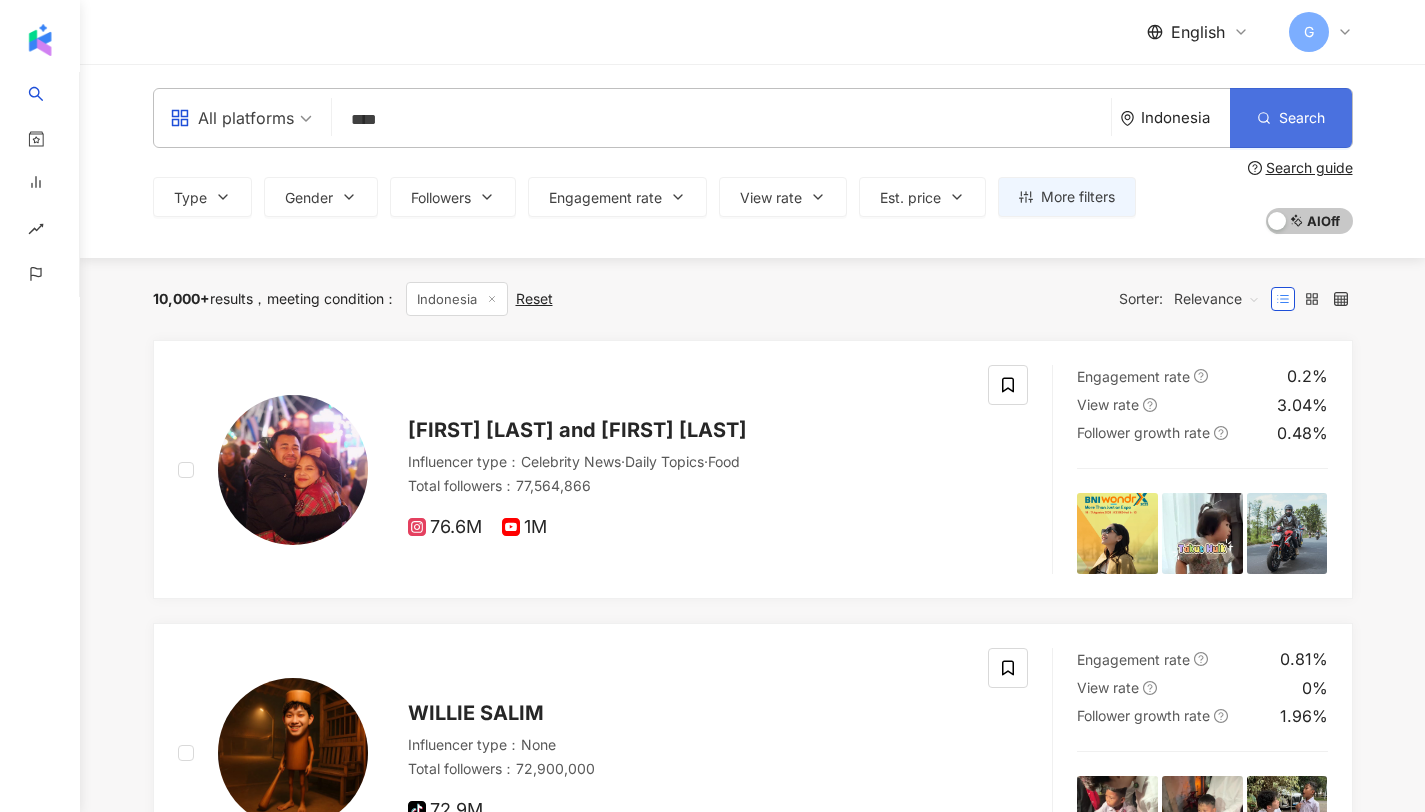 click on "Search" at bounding box center [1291, 118] 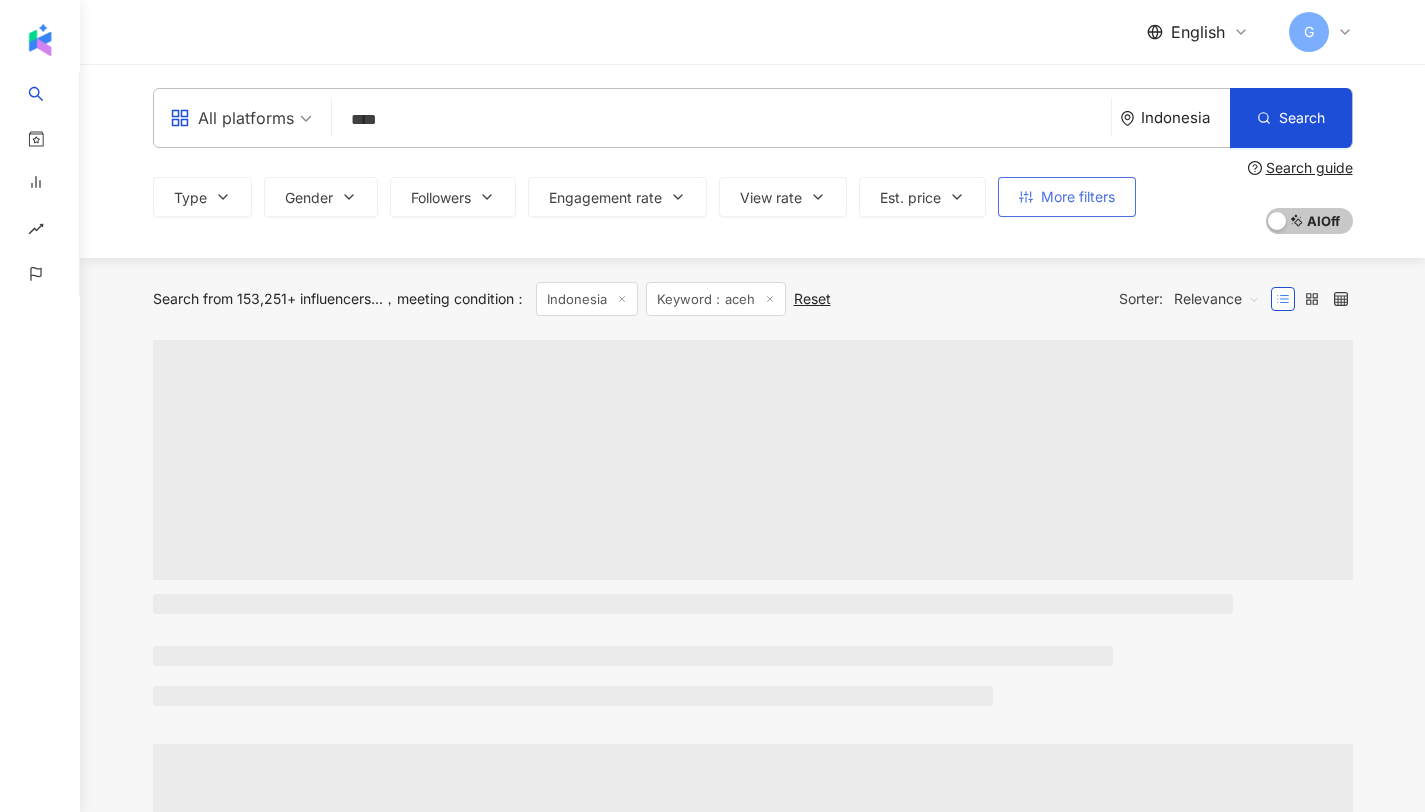 click 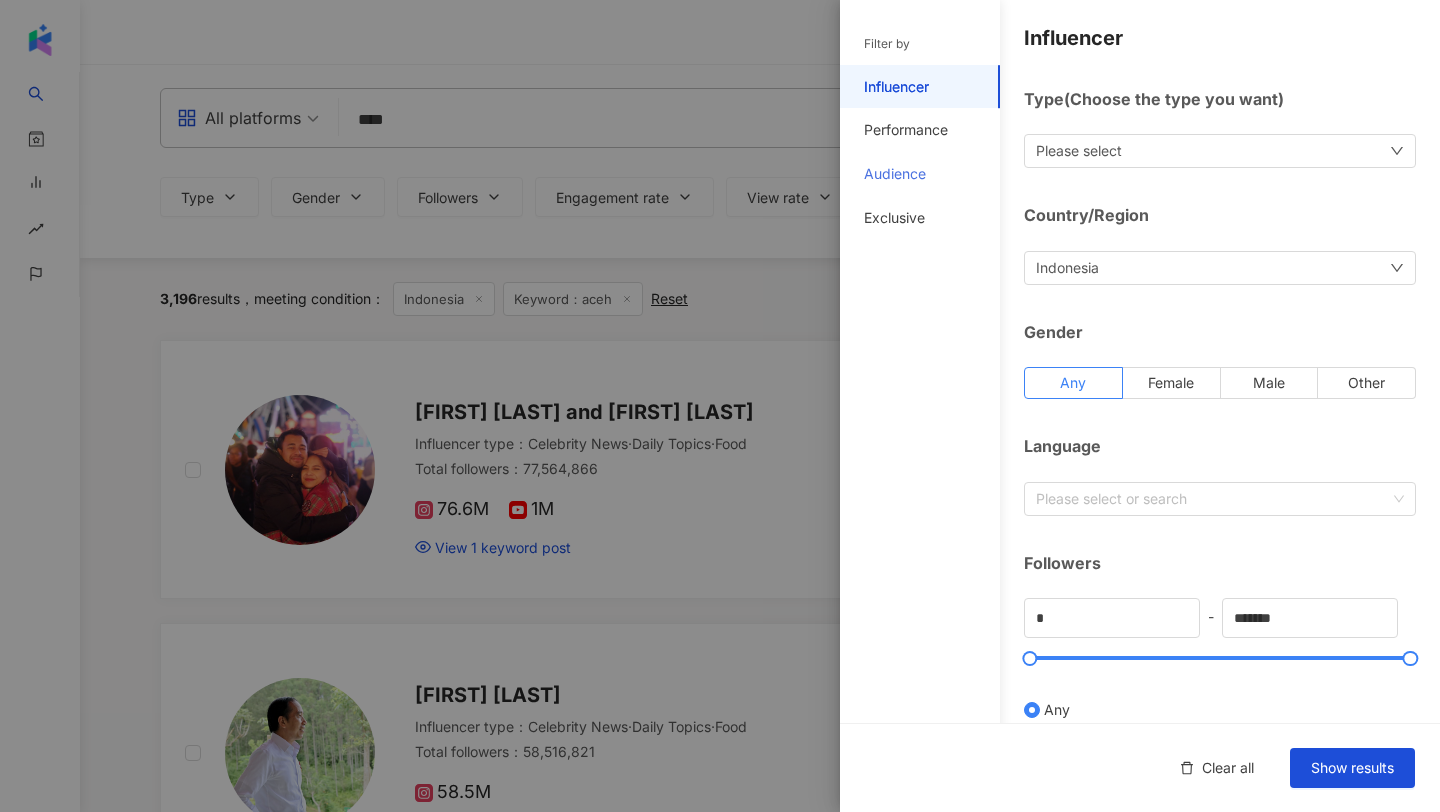 click on "Audience" at bounding box center (920, 174) 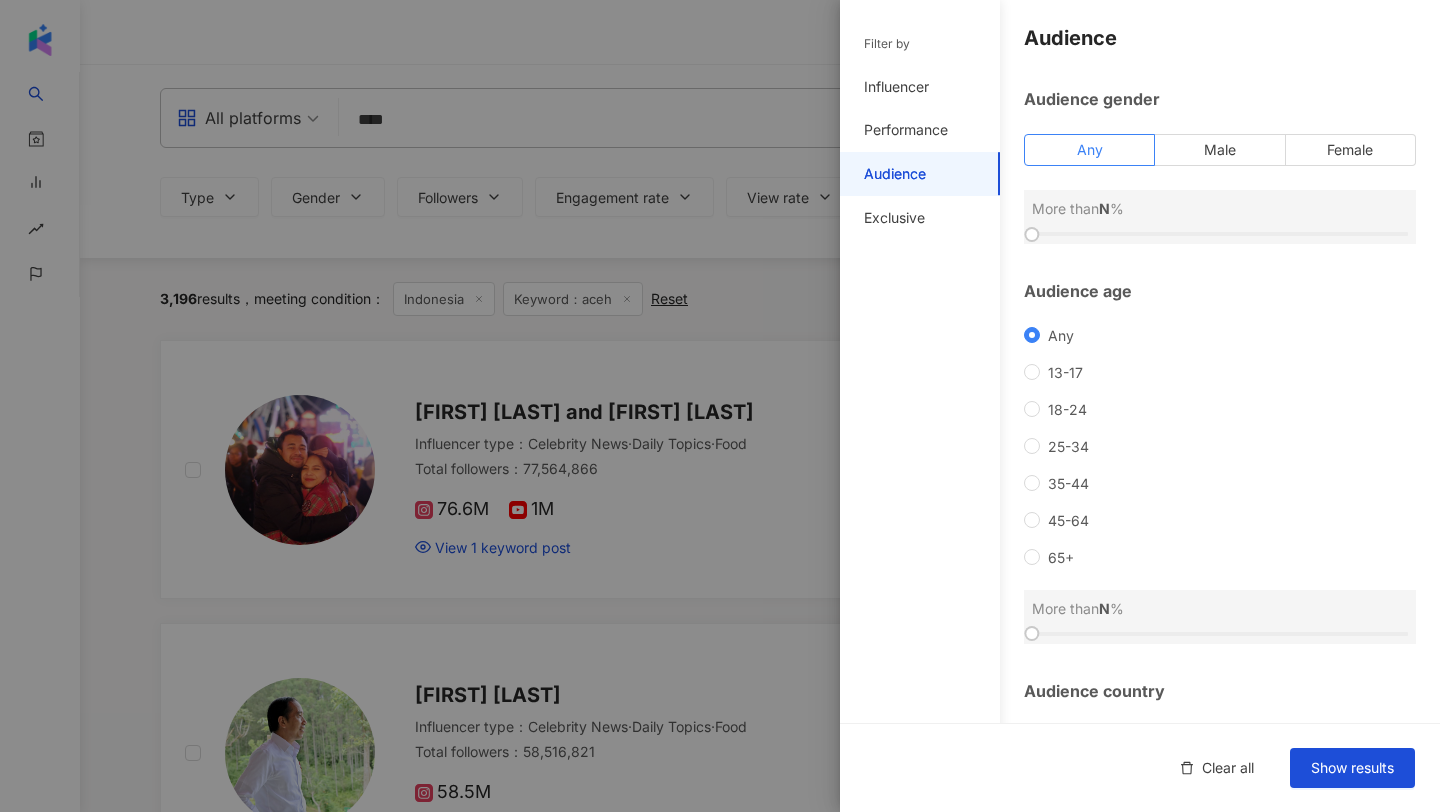 scroll, scrollTop: 138, scrollLeft: 0, axis: vertical 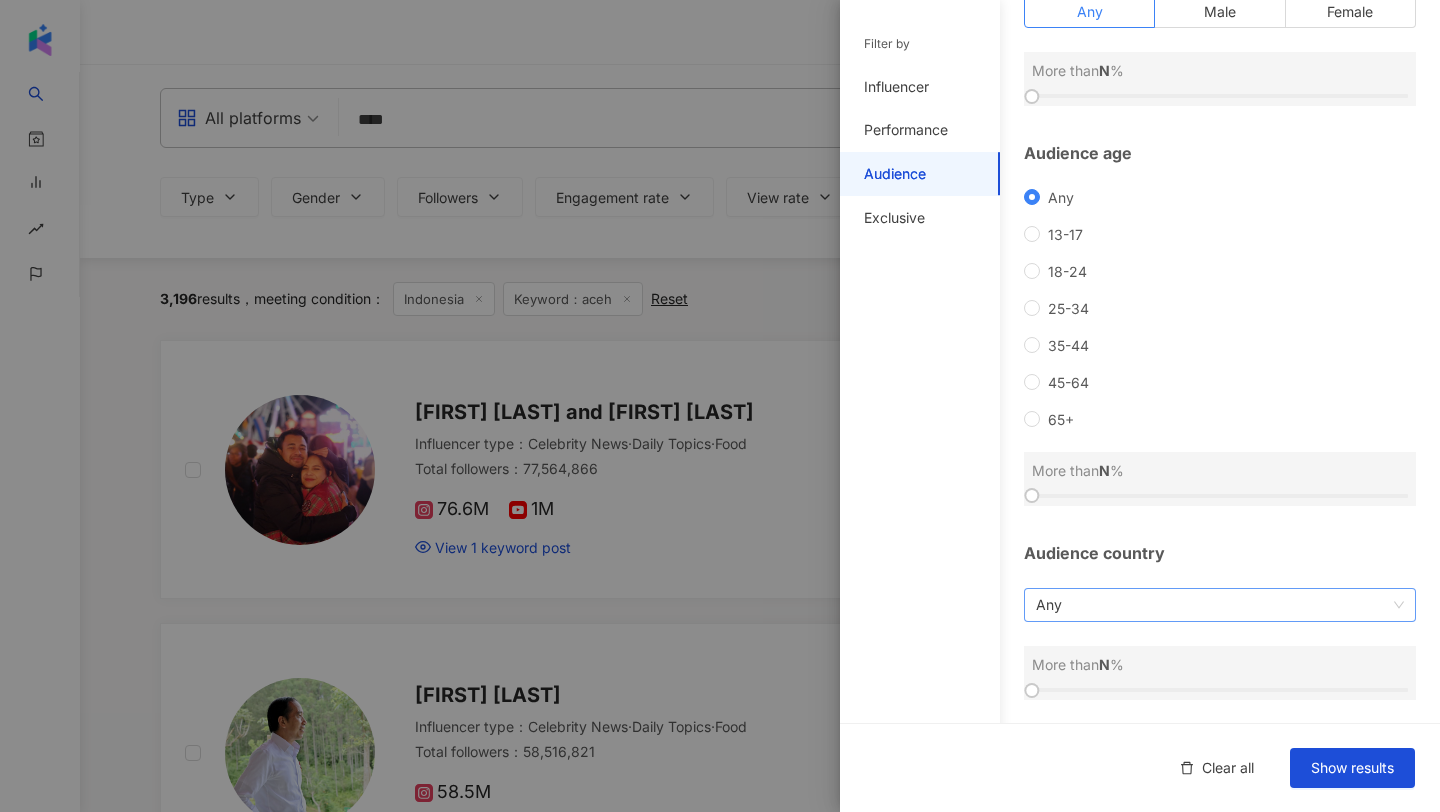 click on "Any" at bounding box center [1220, 605] 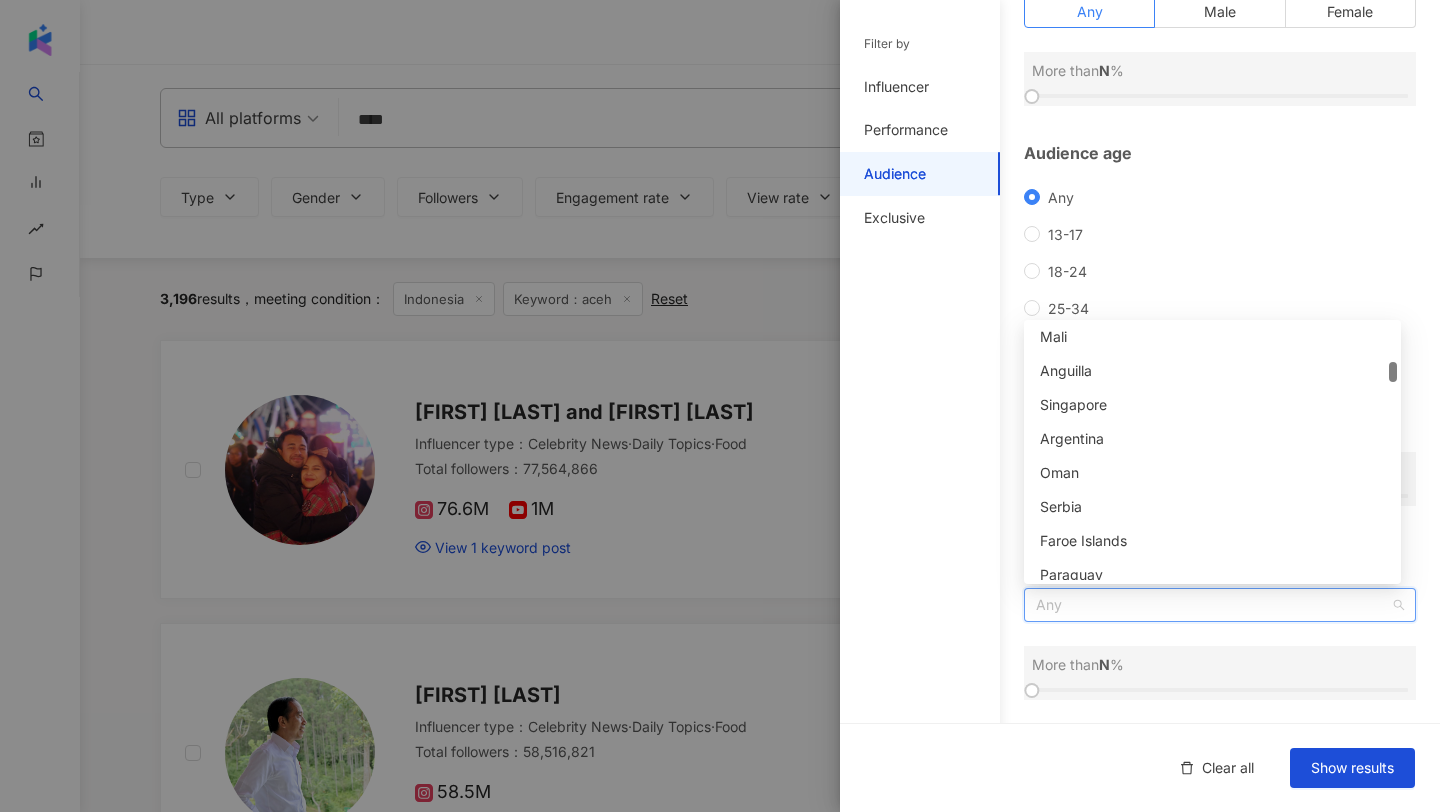 scroll, scrollTop: 2251, scrollLeft: 0, axis: vertical 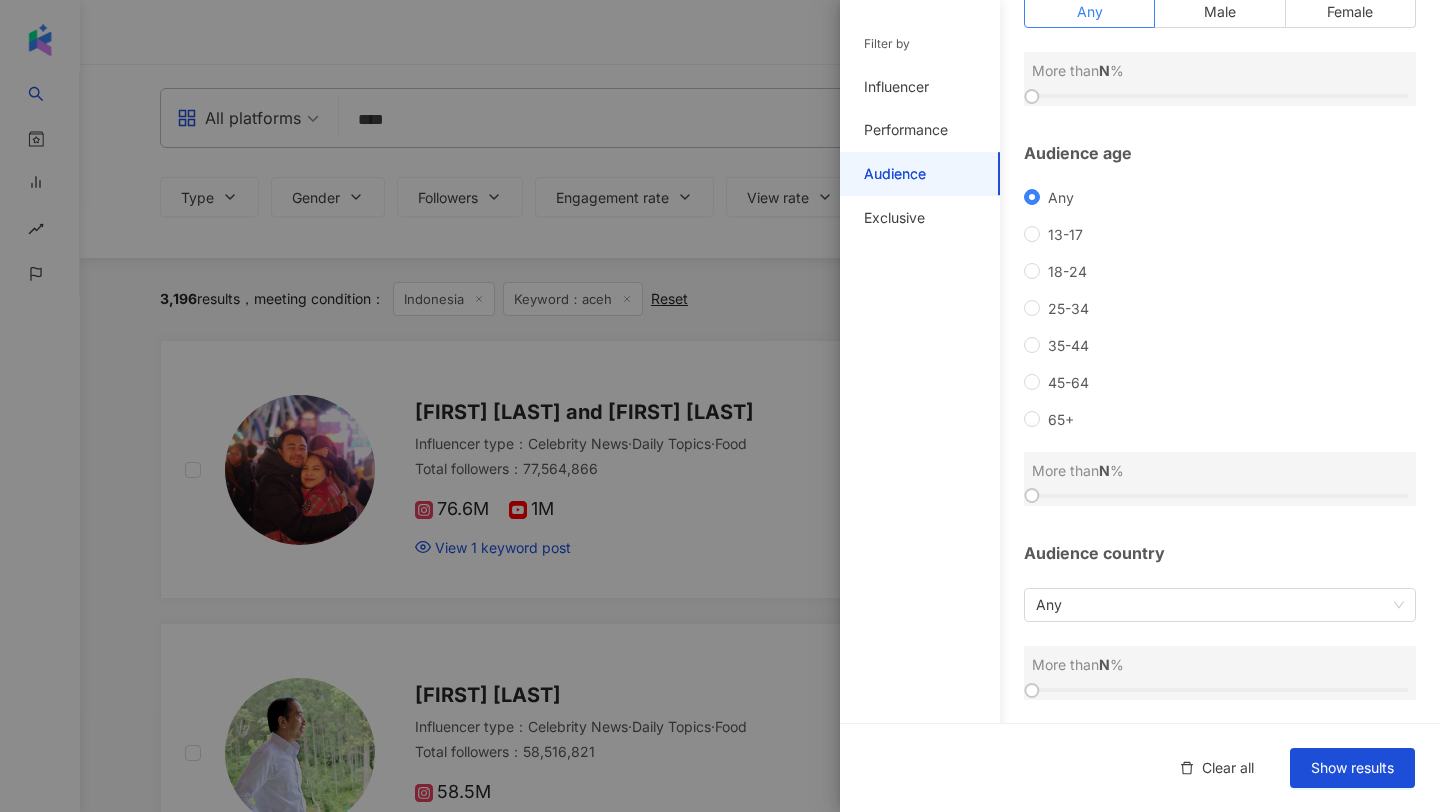 click on "Filter by Influencer Performance Audience Exclusive" at bounding box center [920, 418] 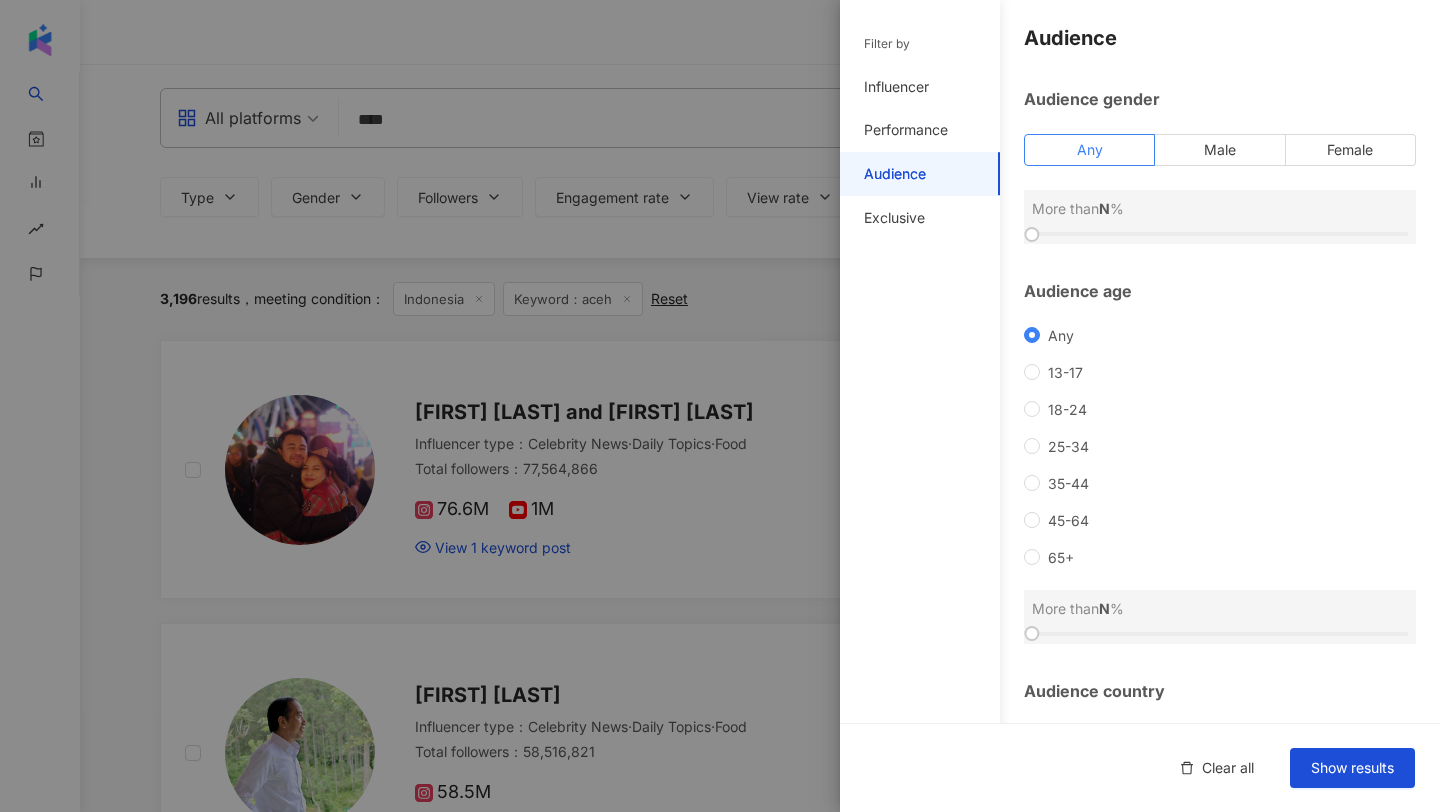 scroll, scrollTop: 138, scrollLeft: 0, axis: vertical 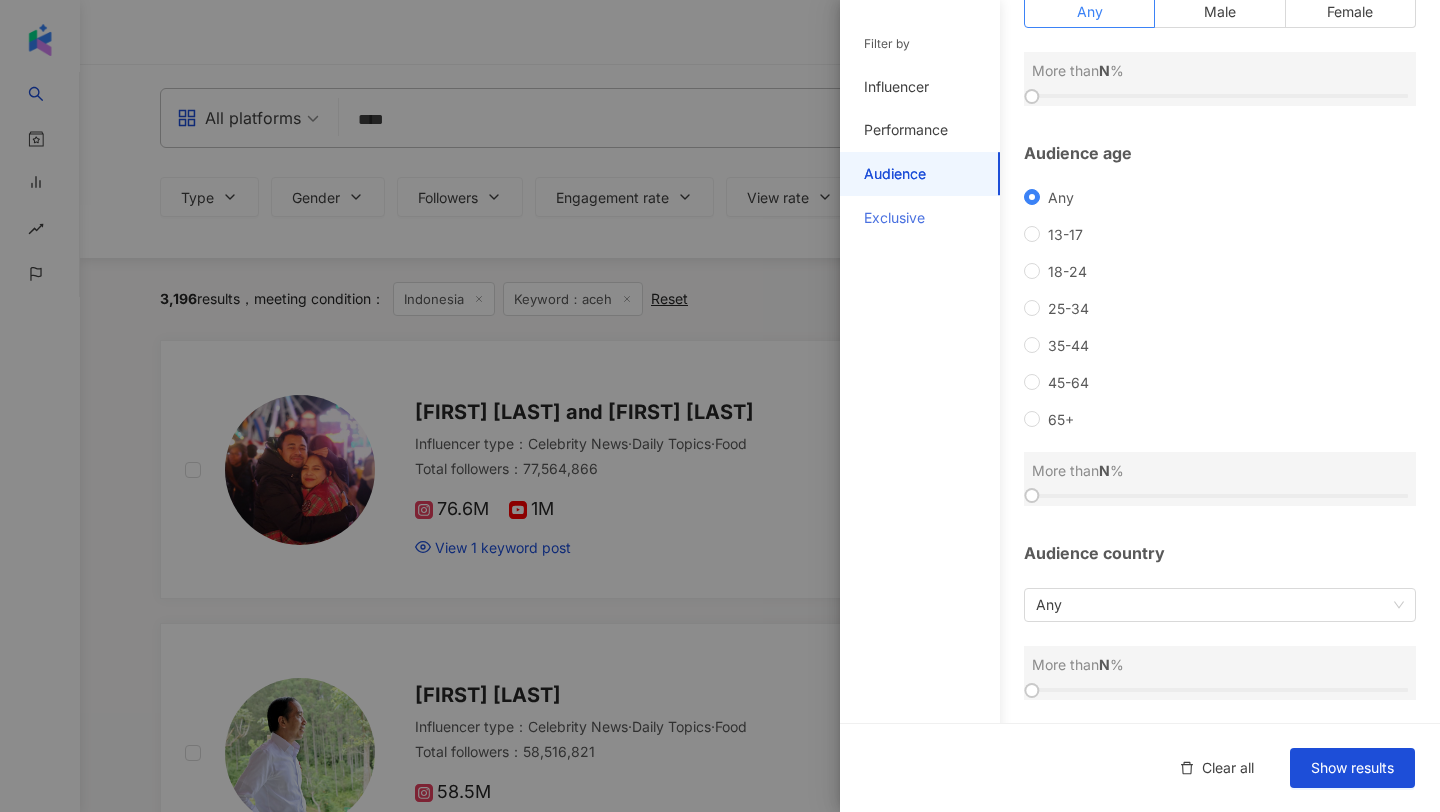click on "Exclusive" at bounding box center (920, 218) 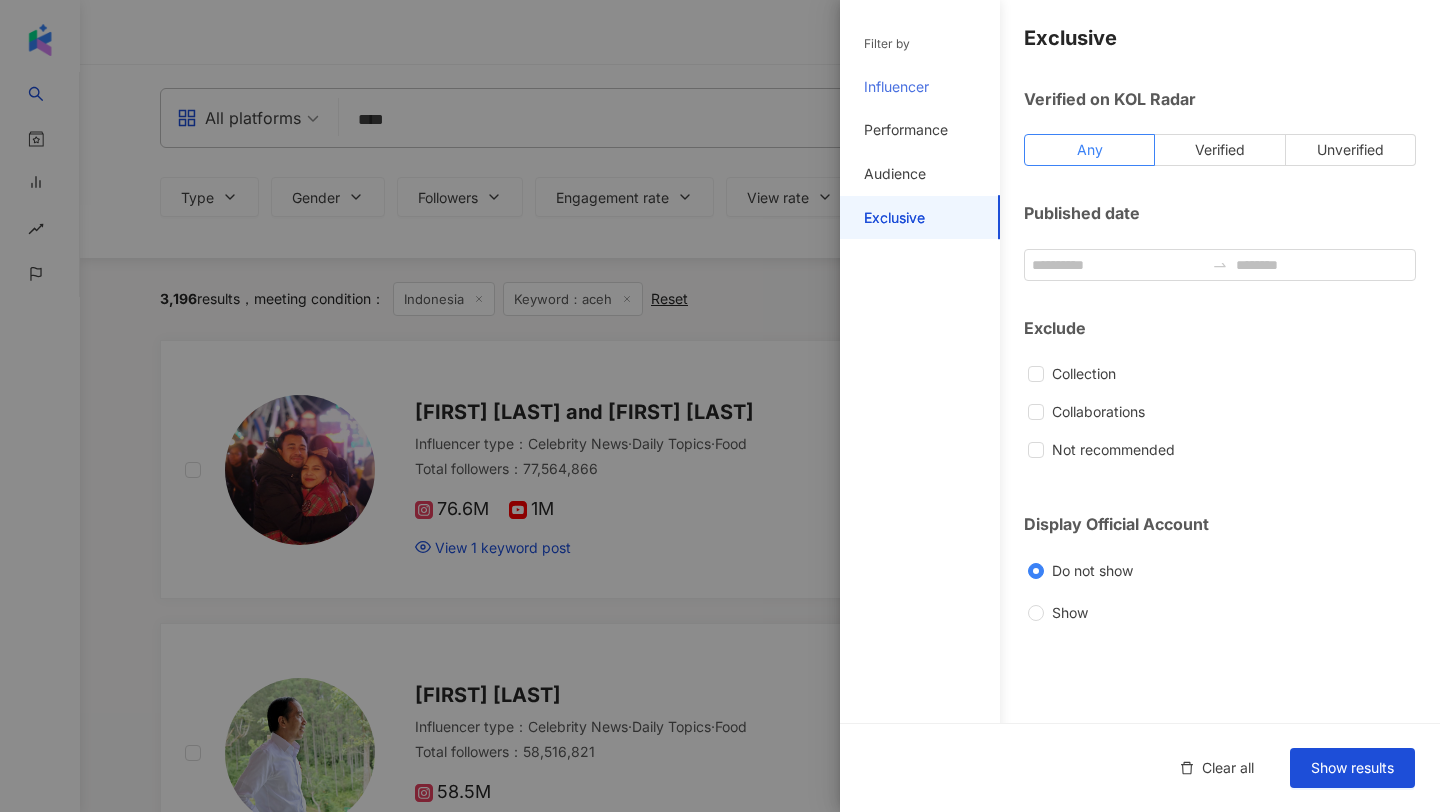 click on "Influencer" at bounding box center [920, 87] 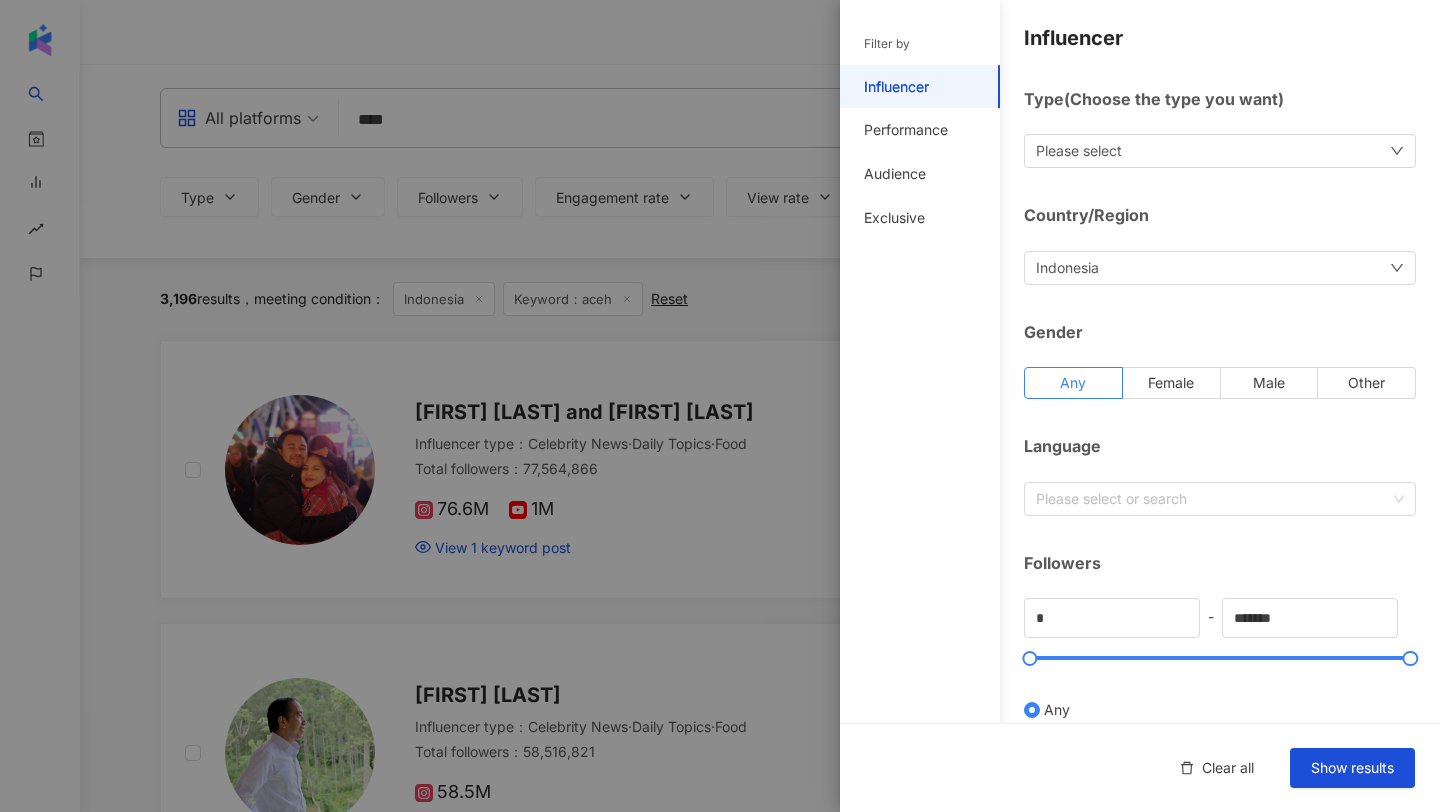 click on "Indonesia" at bounding box center (1220, 268) 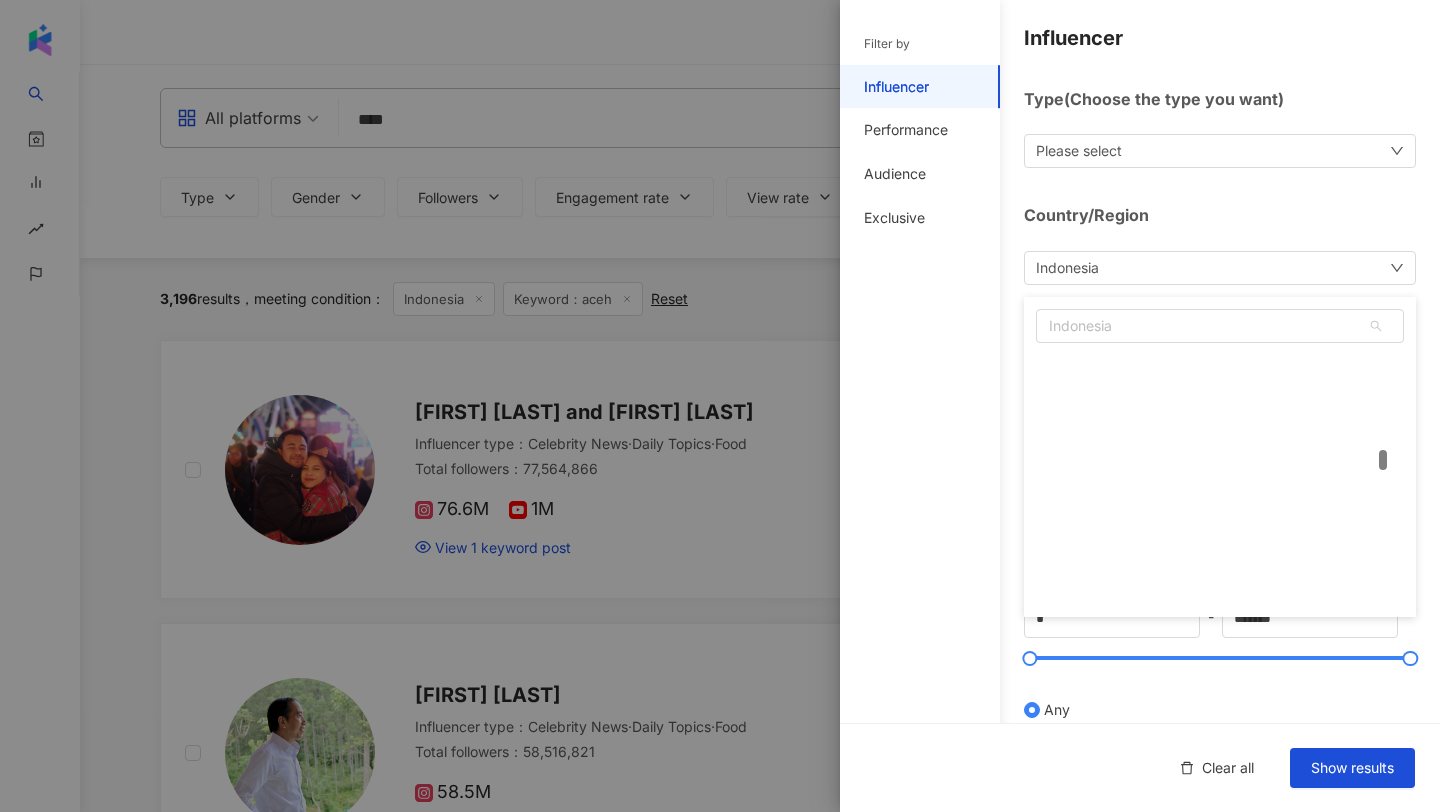 scroll, scrollTop: 4290, scrollLeft: 0, axis: vertical 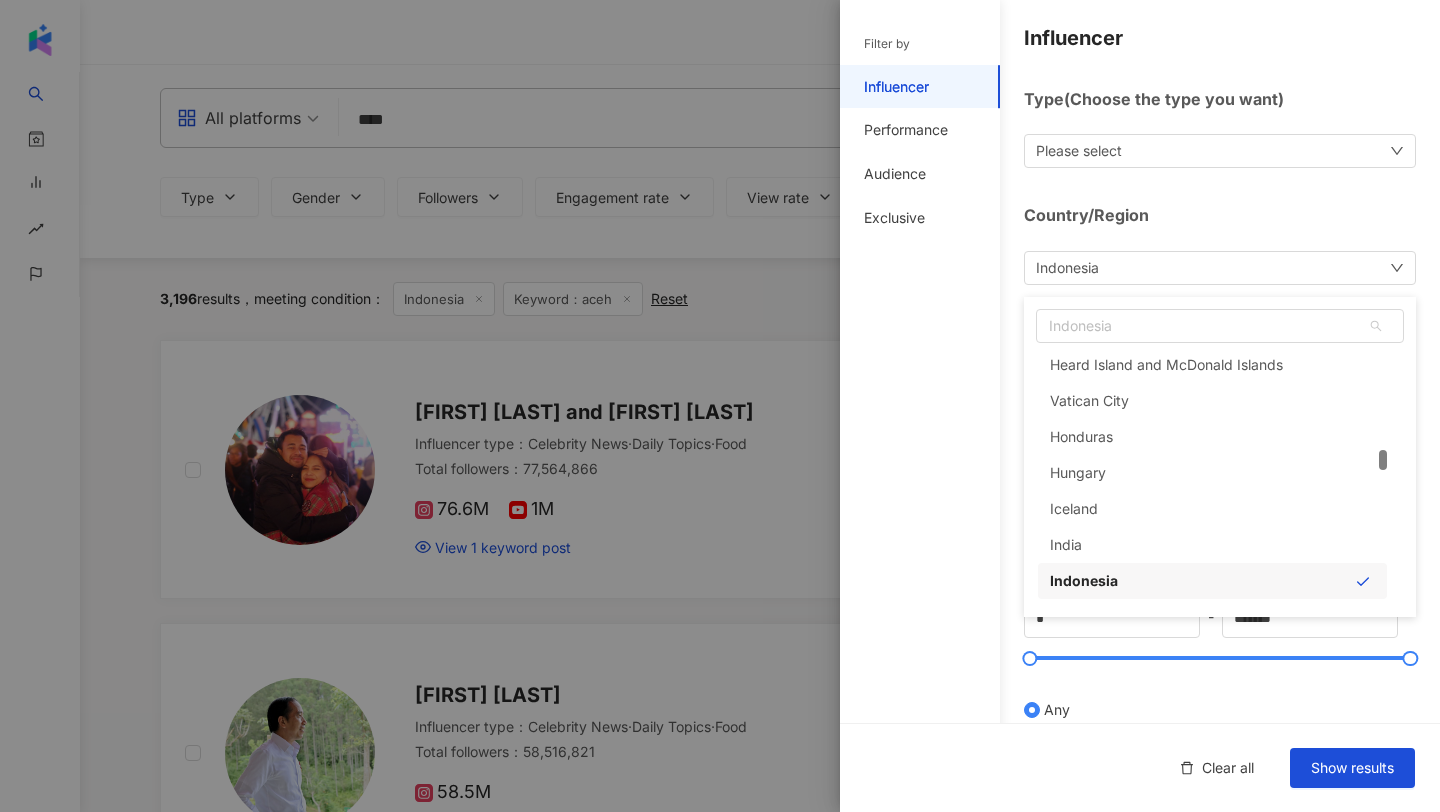 click on "Indonesia Indonesia in id ir Heard Island and McDonald Islands Vatican City Honduras Hungary Iceland India Indonesia Iran Iraq" at bounding box center (1220, 268) 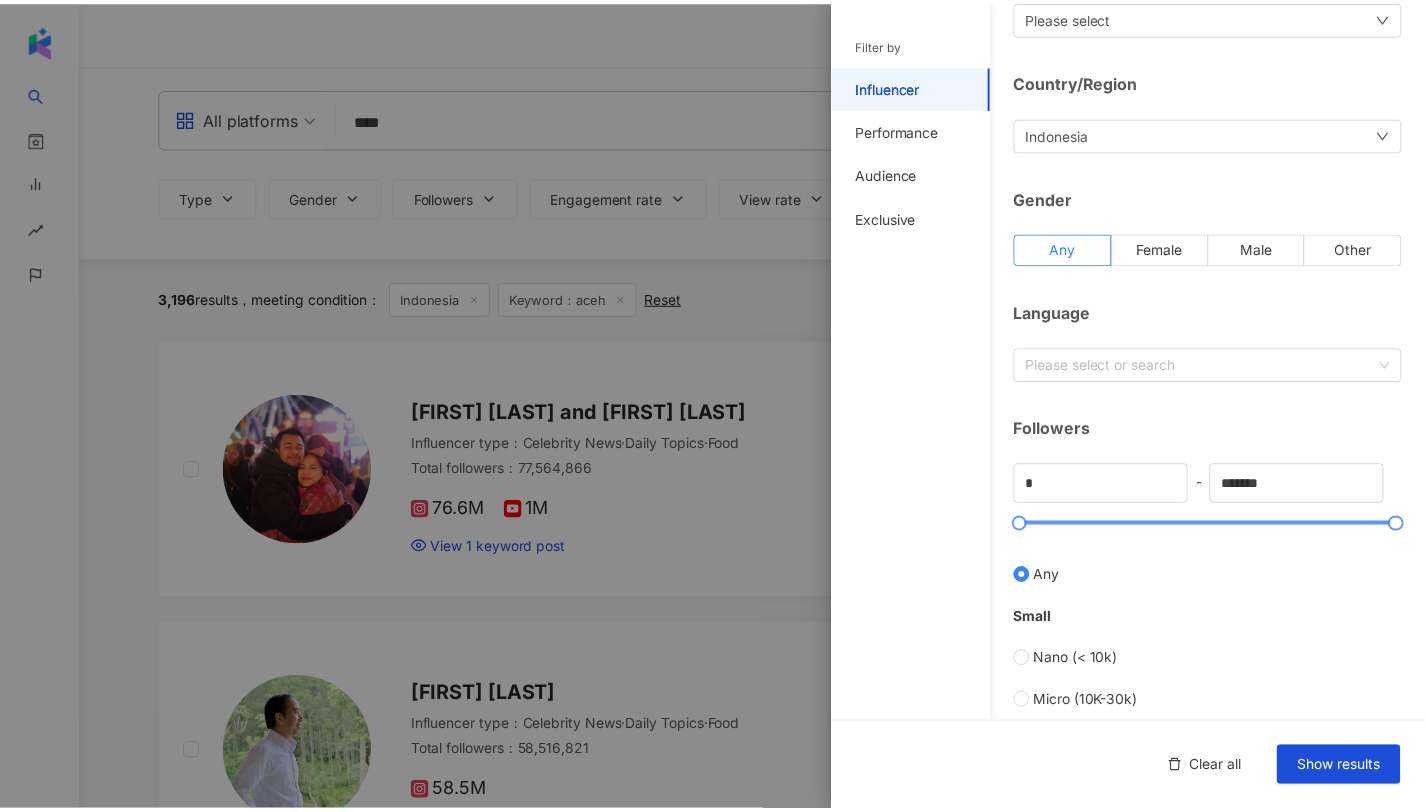scroll, scrollTop: 0, scrollLeft: 0, axis: both 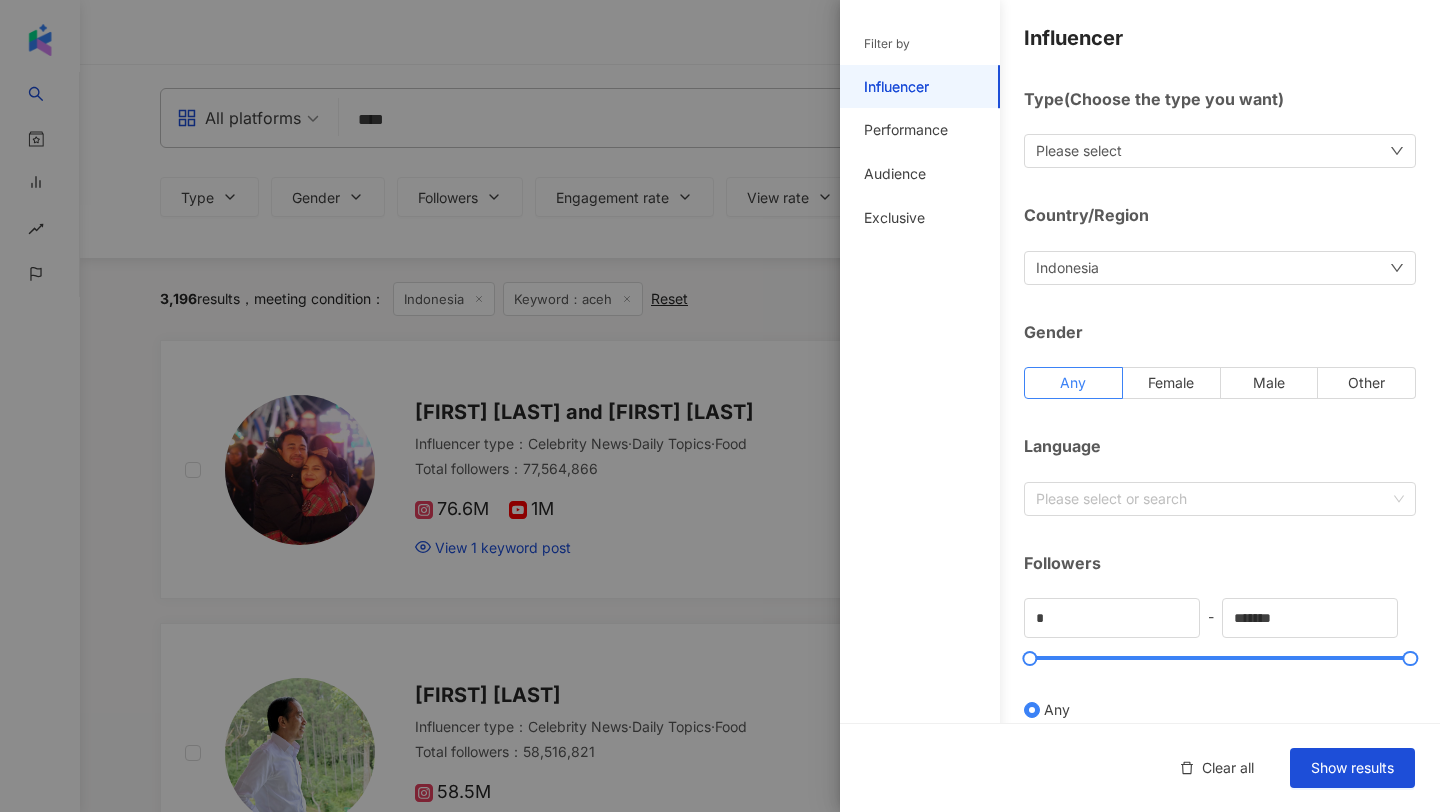 click at bounding box center [720, 406] 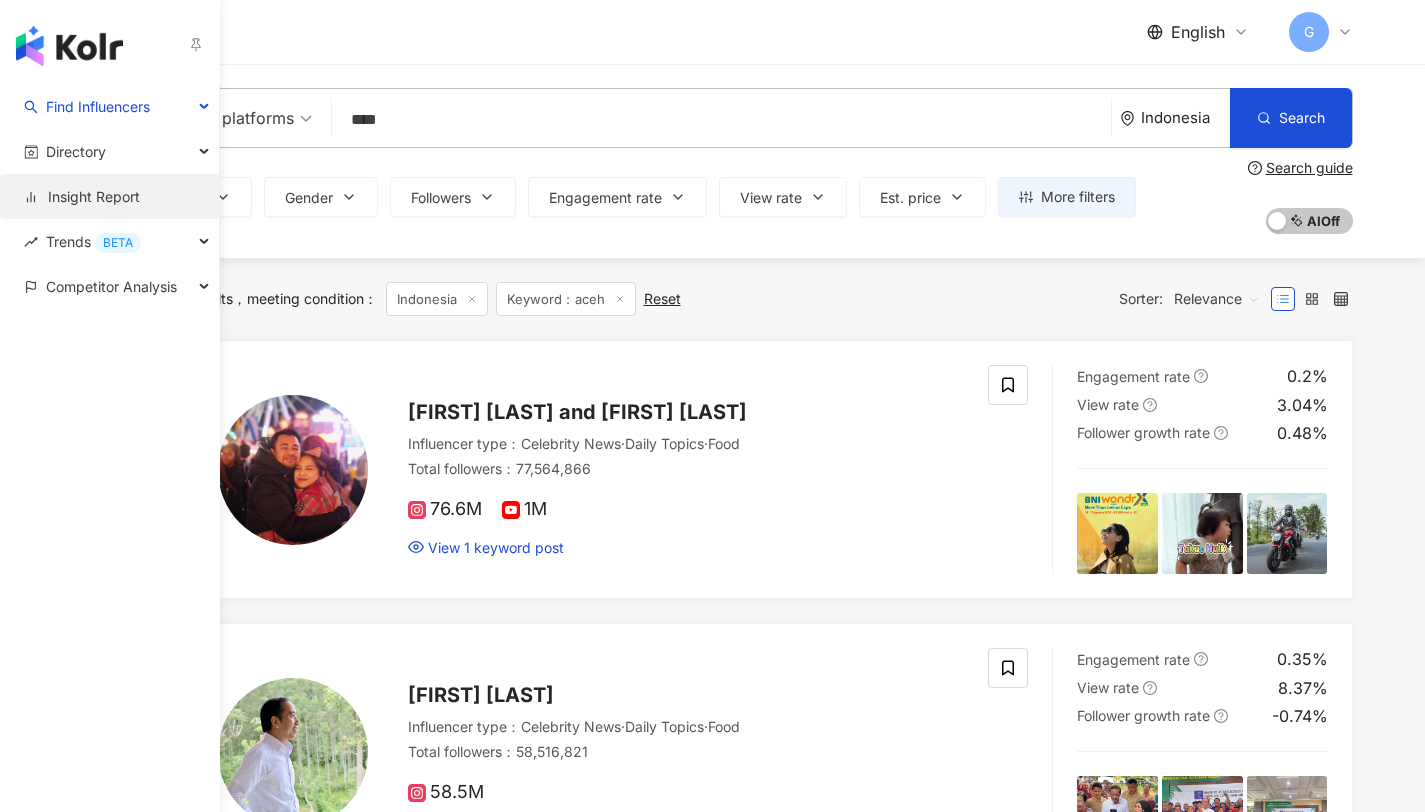 click on "Insight Report" at bounding box center [82, 197] 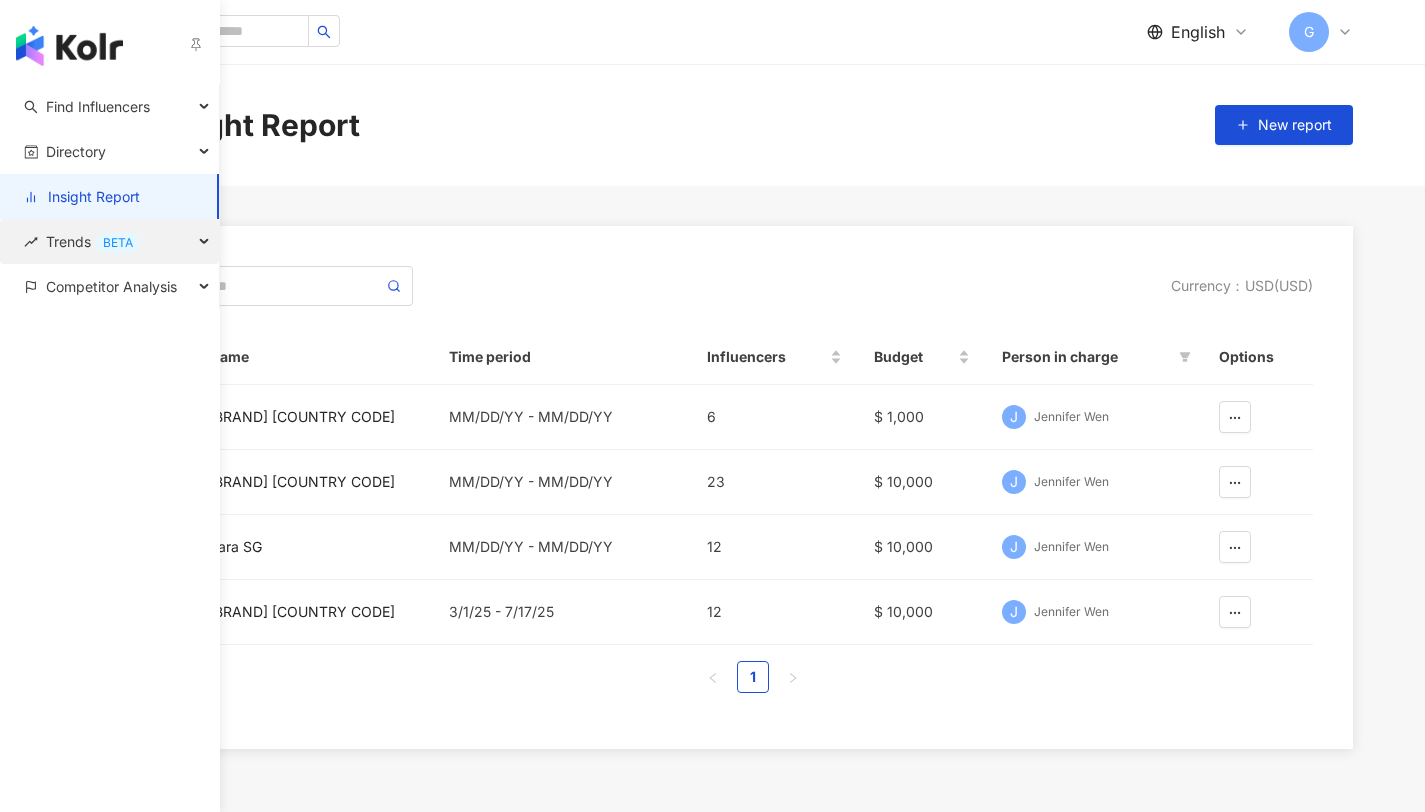 click on "Trends BETA" at bounding box center [93, 241] 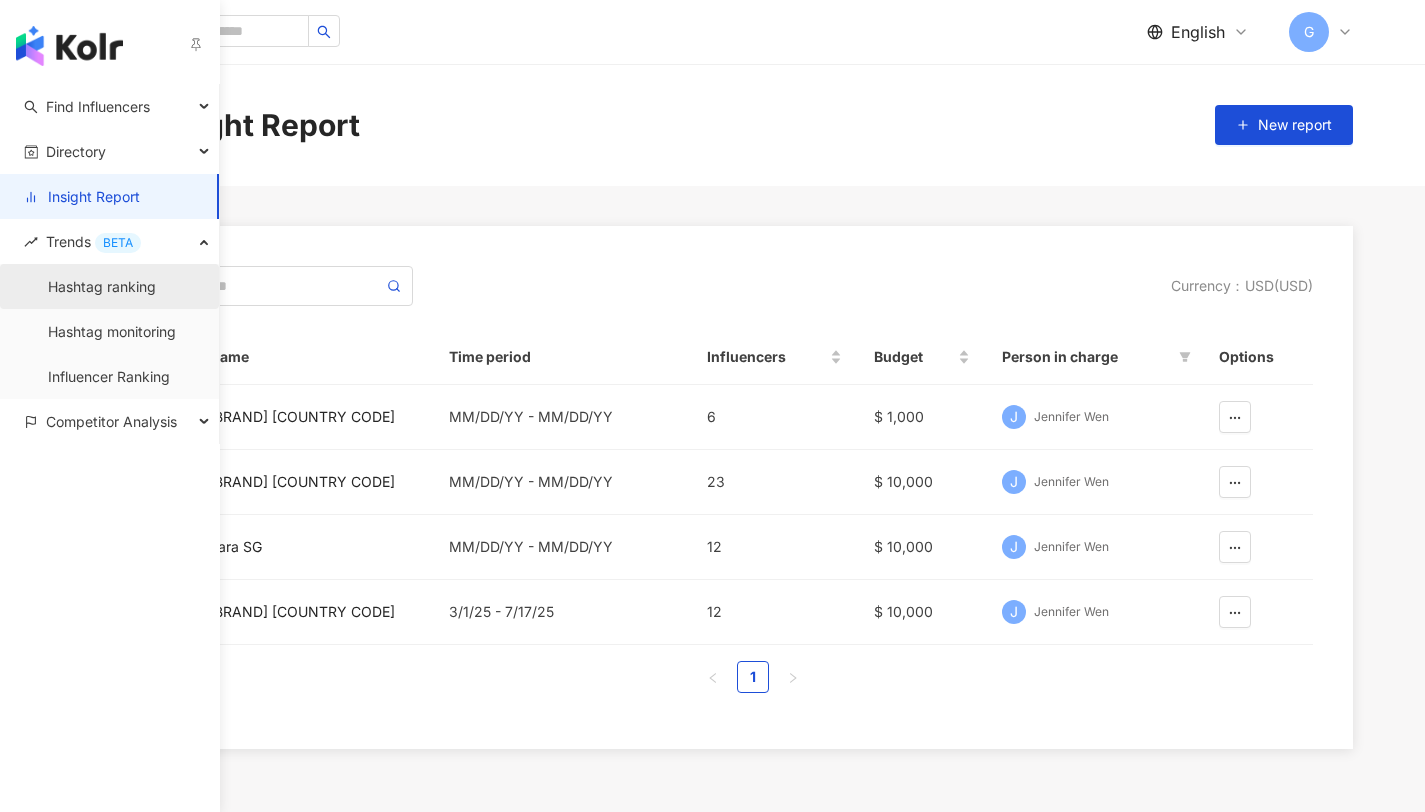click on "Hashtag ranking" at bounding box center (102, 287) 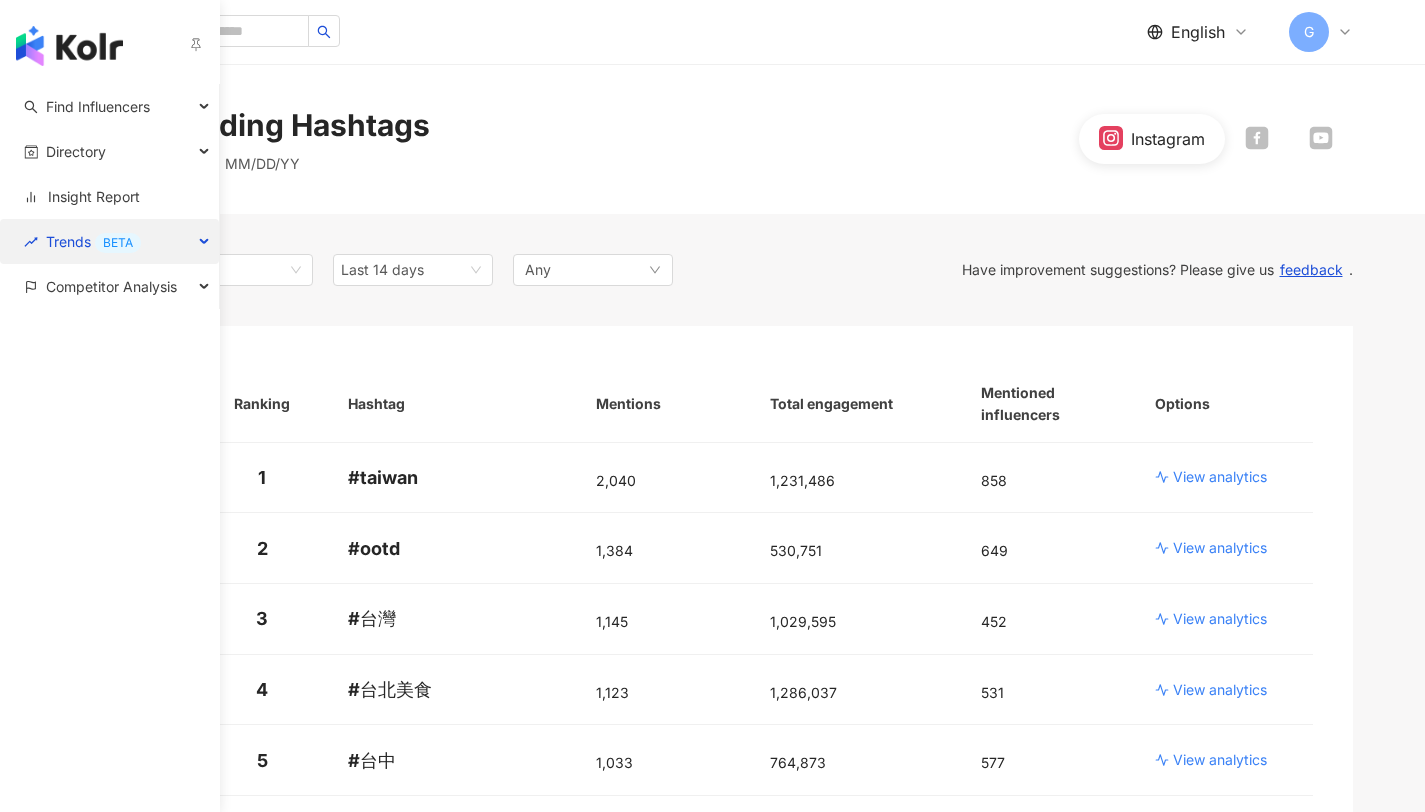 click on "Trends BETA" at bounding box center [93, 241] 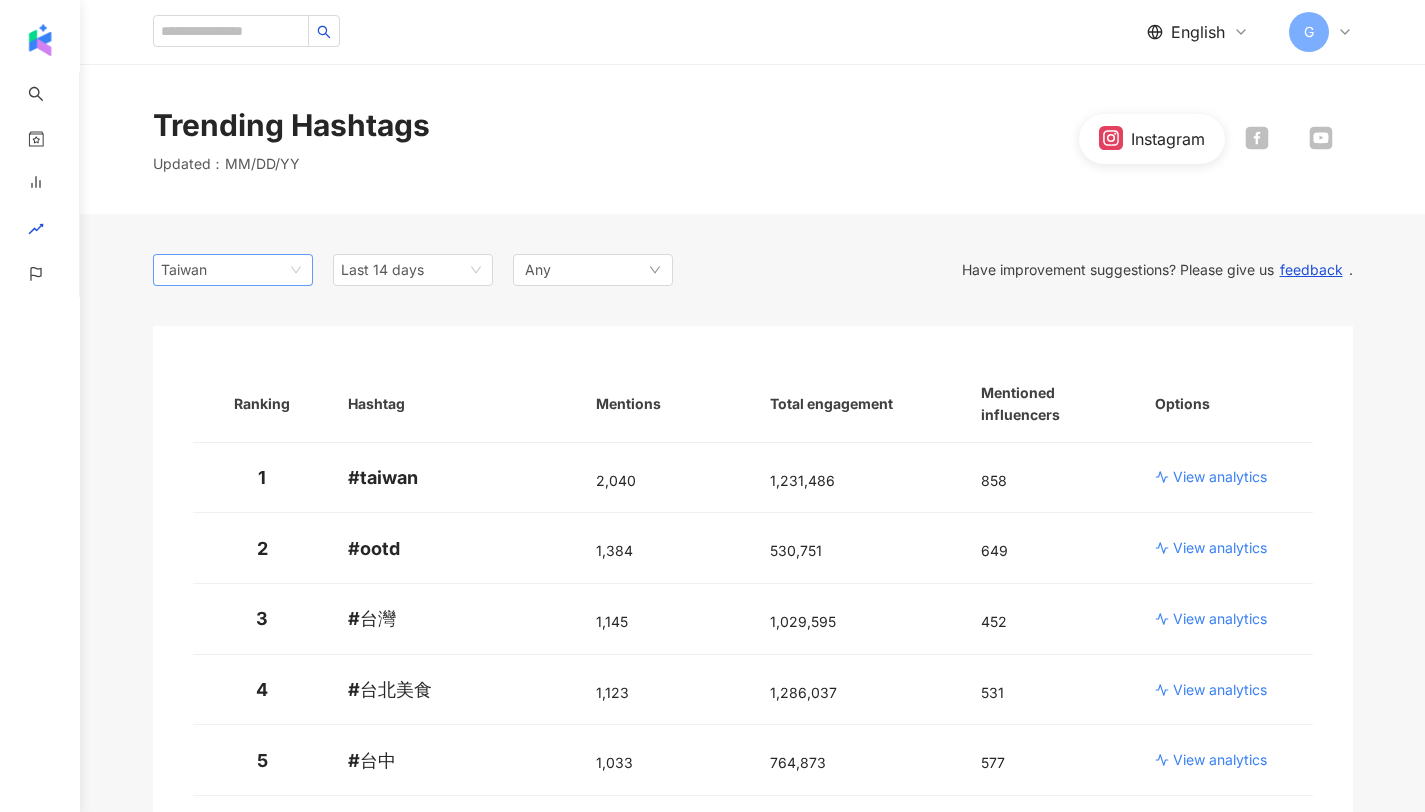 click on "Taiwan" at bounding box center [233, 270] 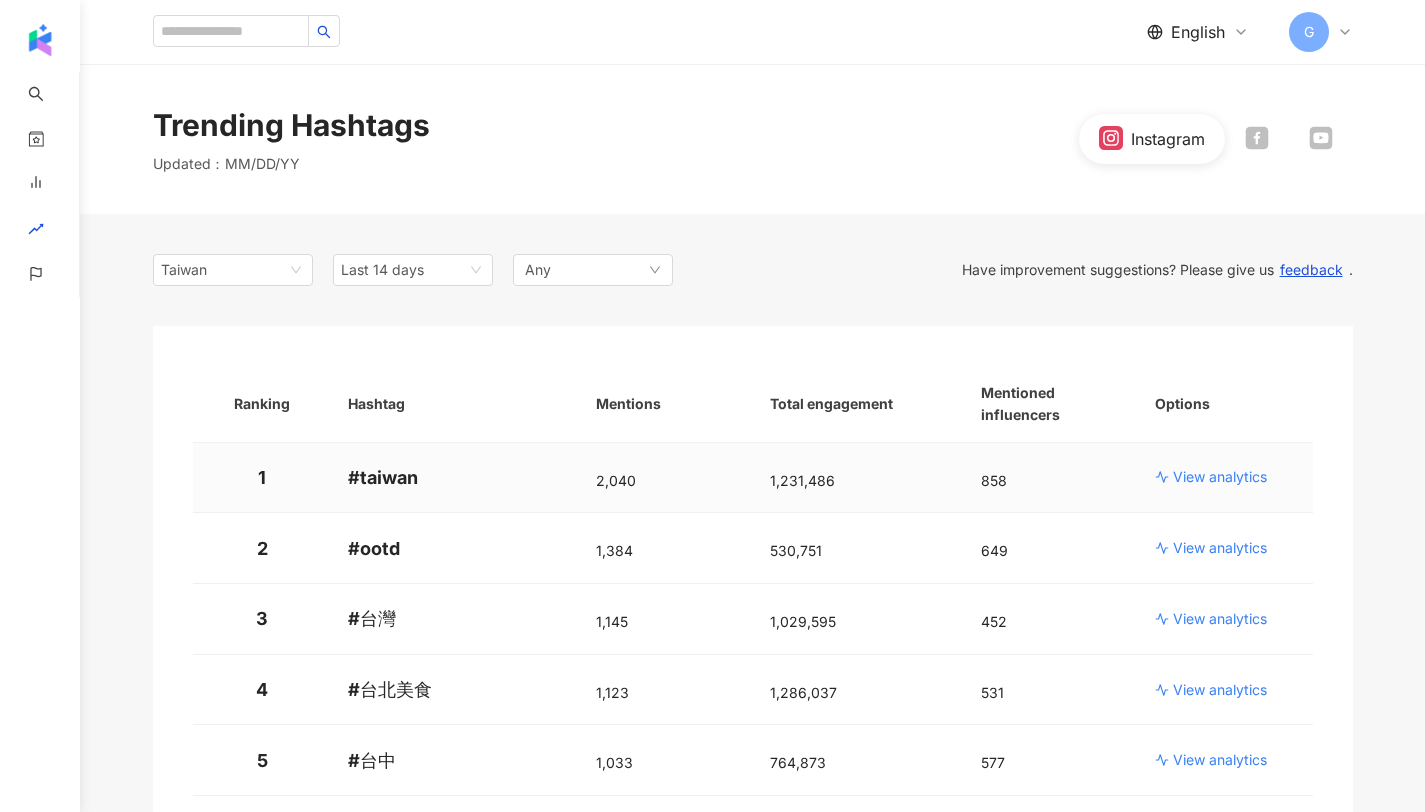 click on "View analytics" at bounding box center [1226, 478] 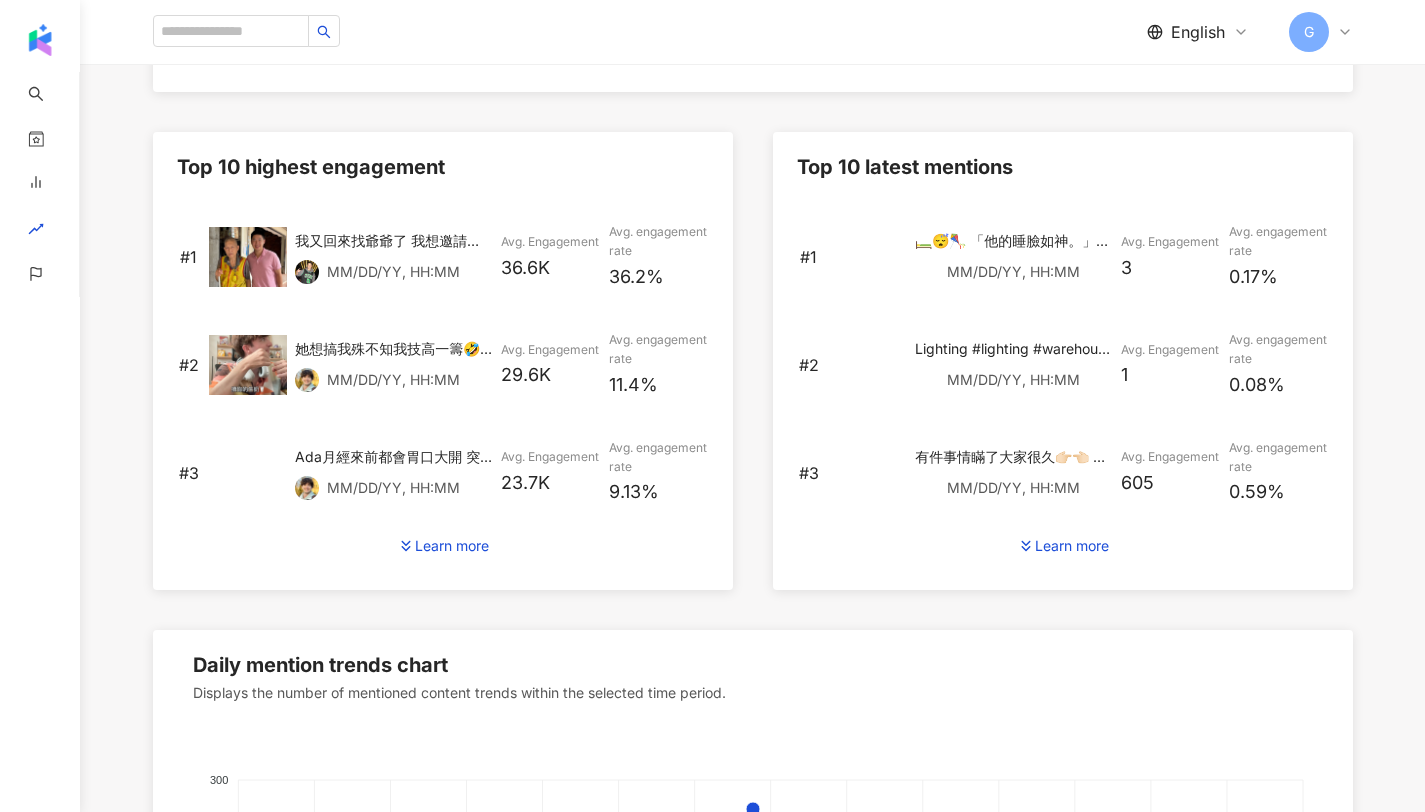 scroll, scrollTop: 817, scrollLeft: 0, axis: vertical 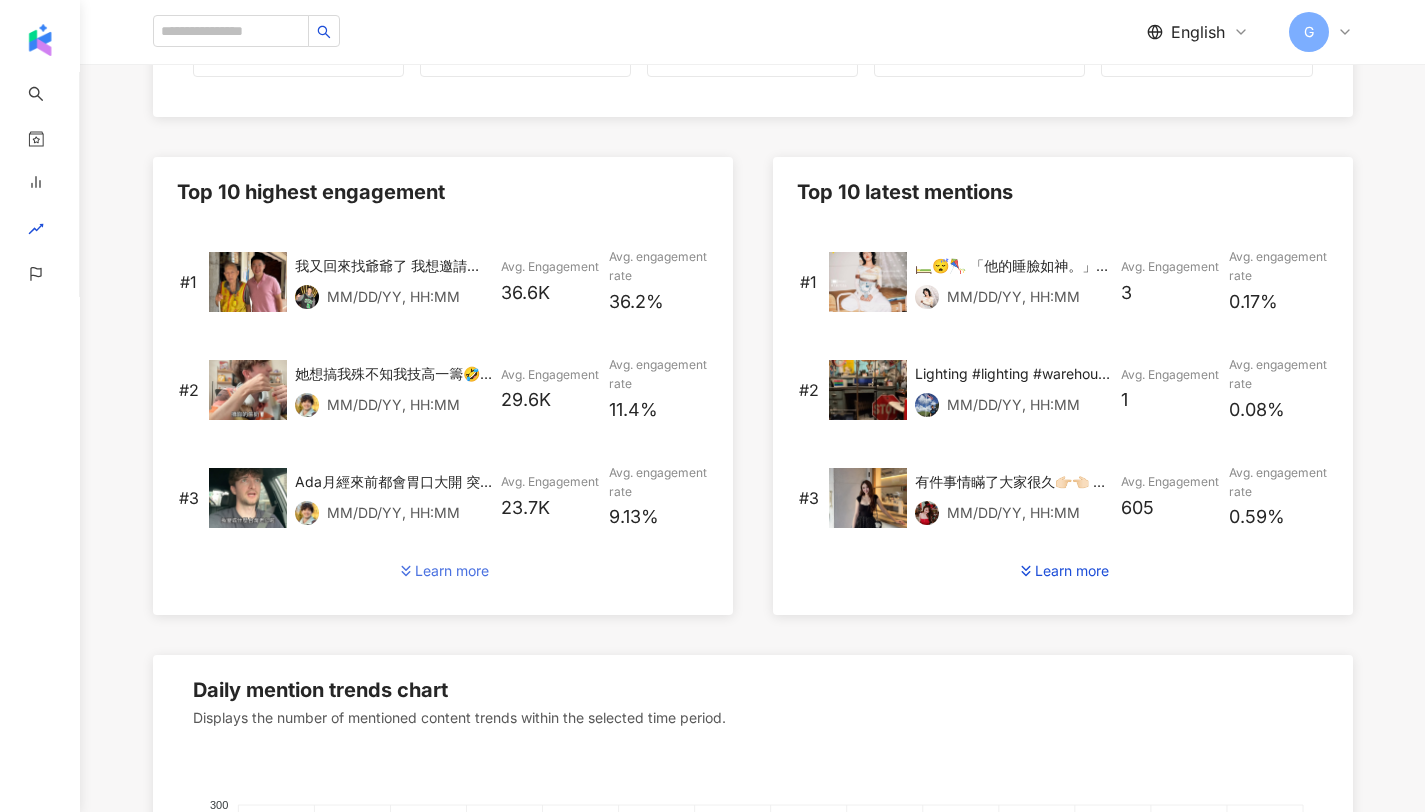 click on "Learn more" at bounding box center (452, 571) 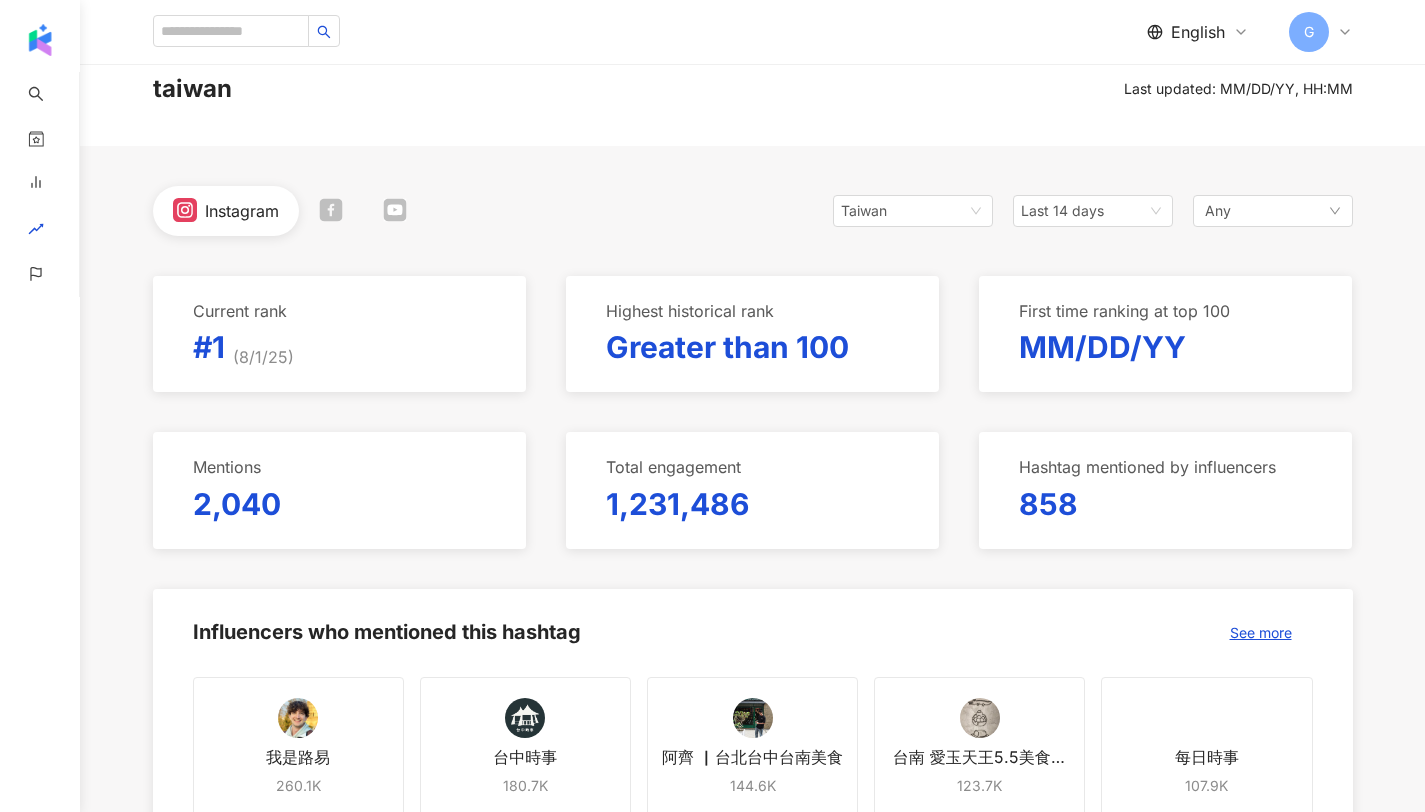 scroll, scrollTop: 0, scrollLeft: 0, axis: both 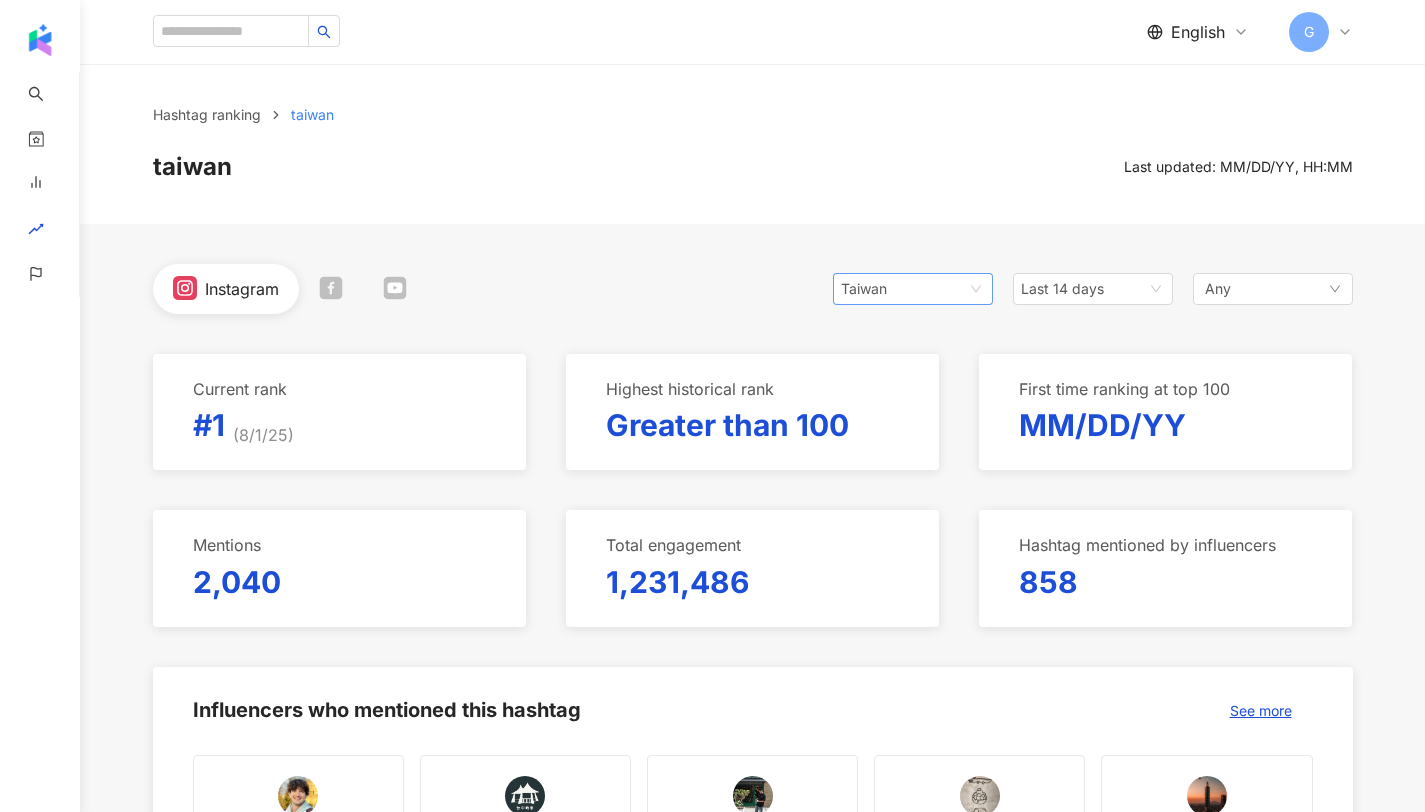 click on "Taiwan" at bounding box center (873, 289) 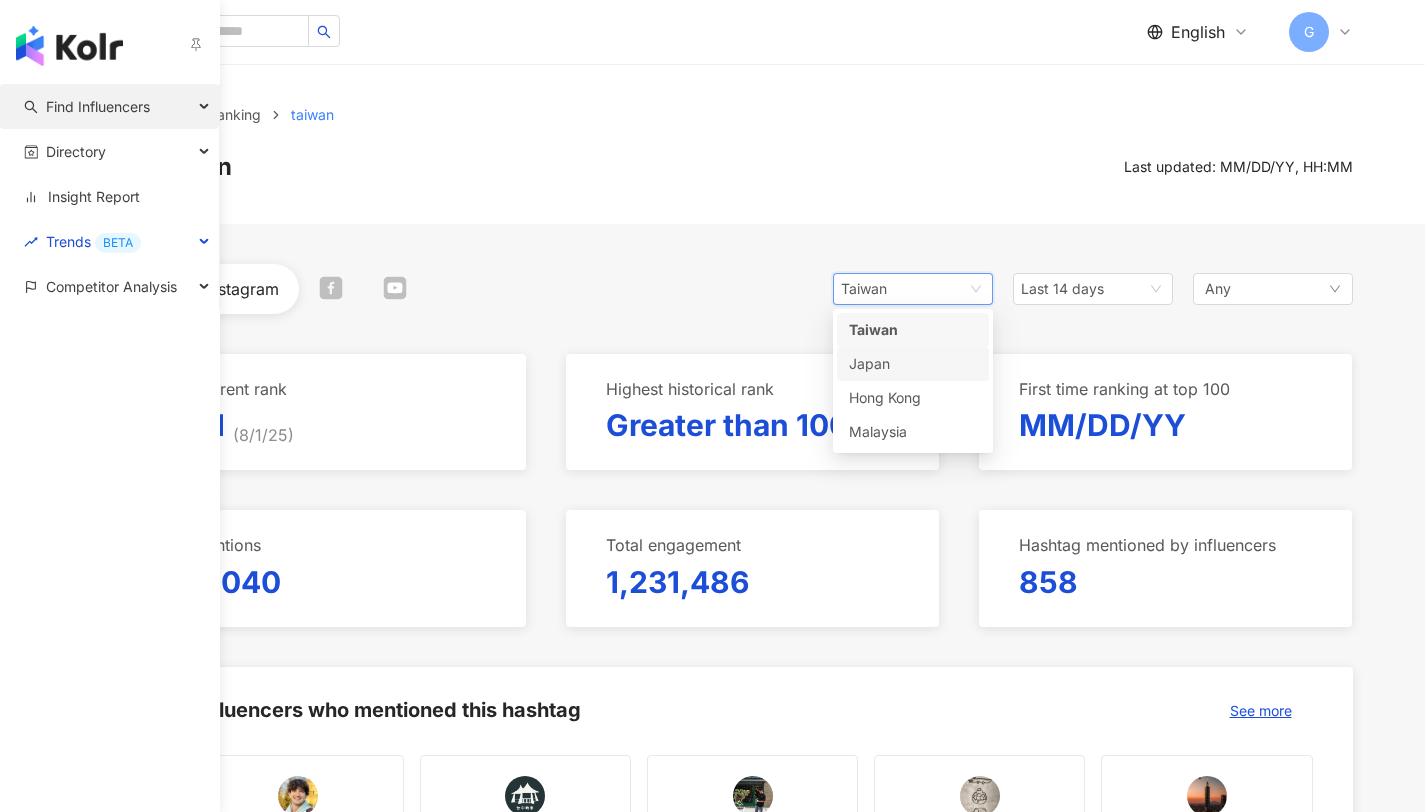 click on "Find Influencers" at bounding box center [98, 106] 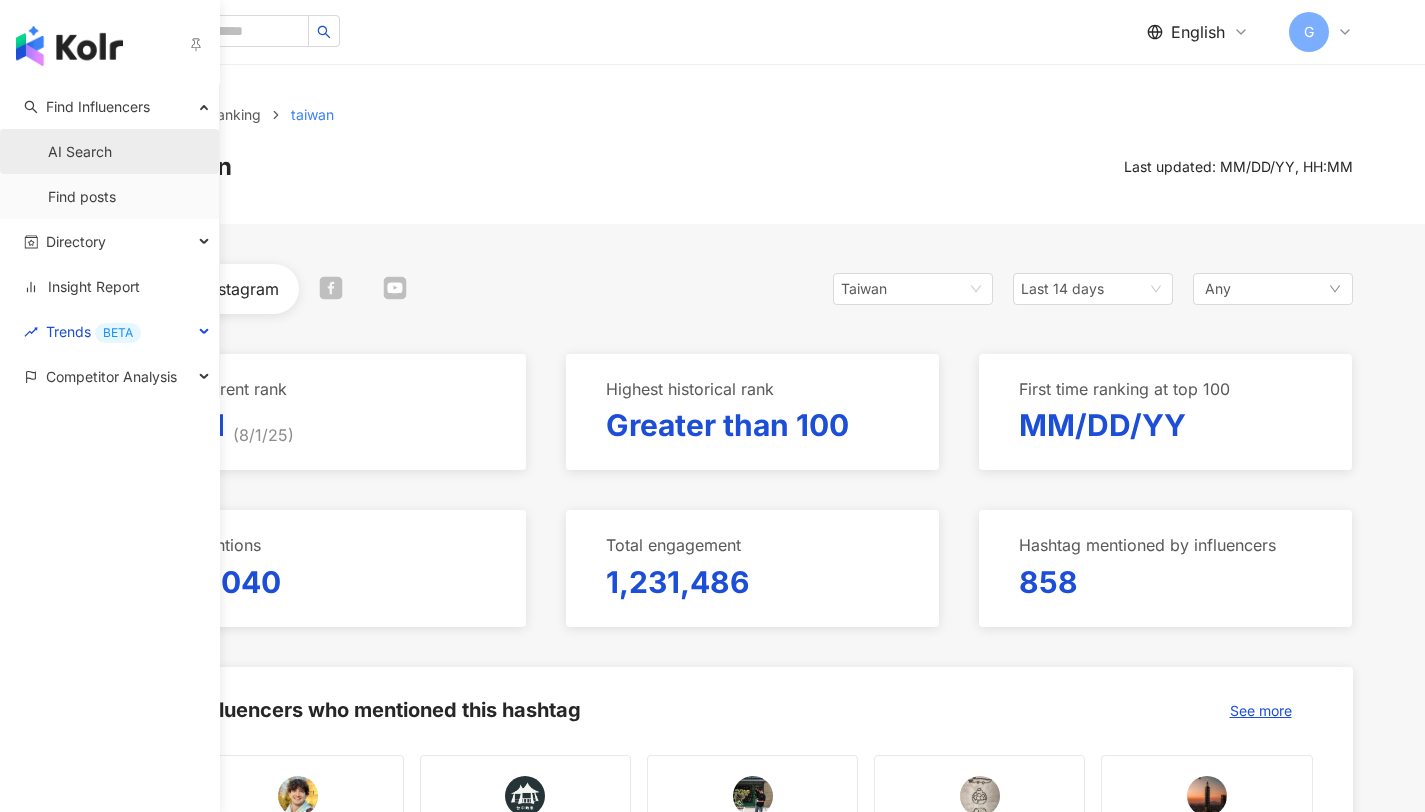 click on "AI Search" at bounding box center (80, 152) 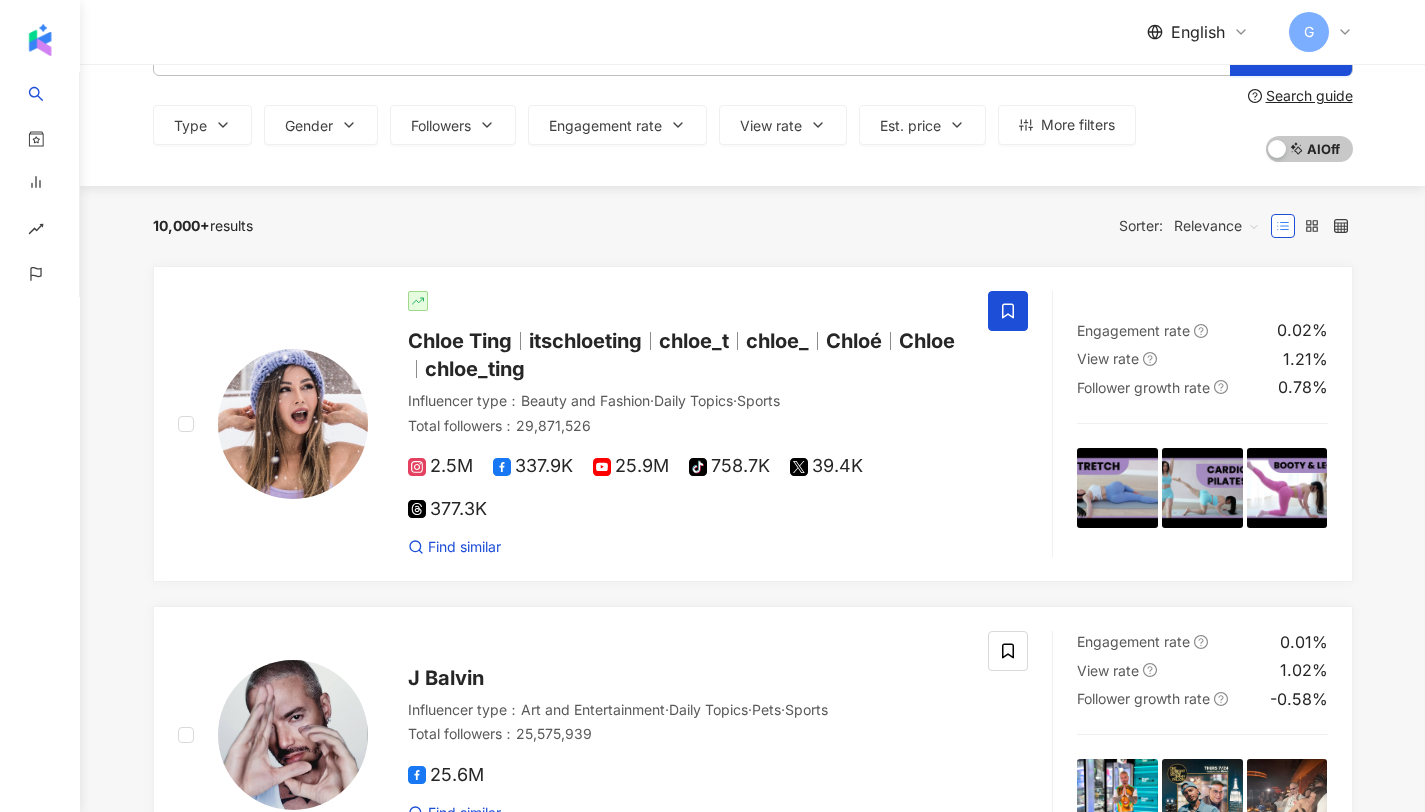 scroll, scrollTop: 199, scrollLeft: 0, axis: vertical 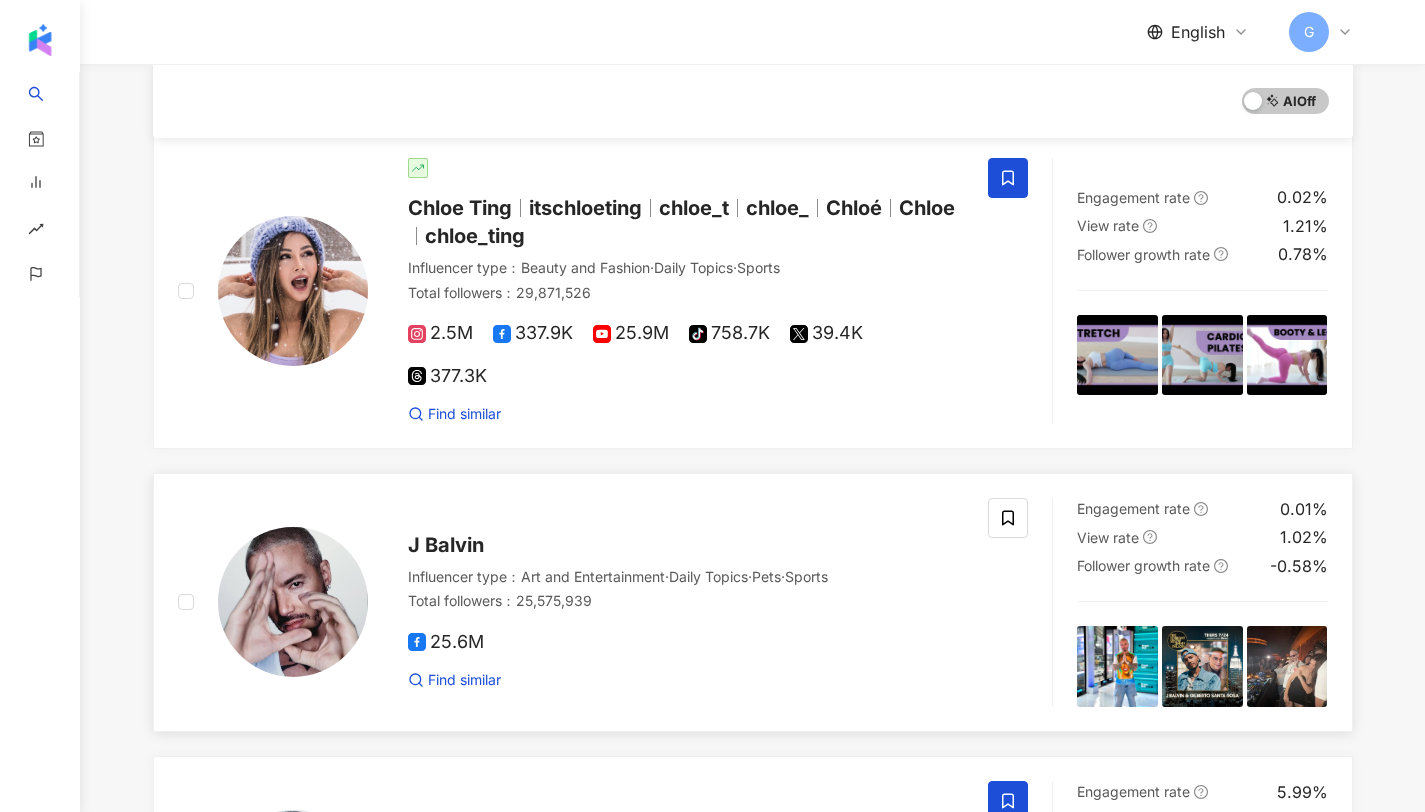 click on "J Balvin" at bounding box center (446, 545) 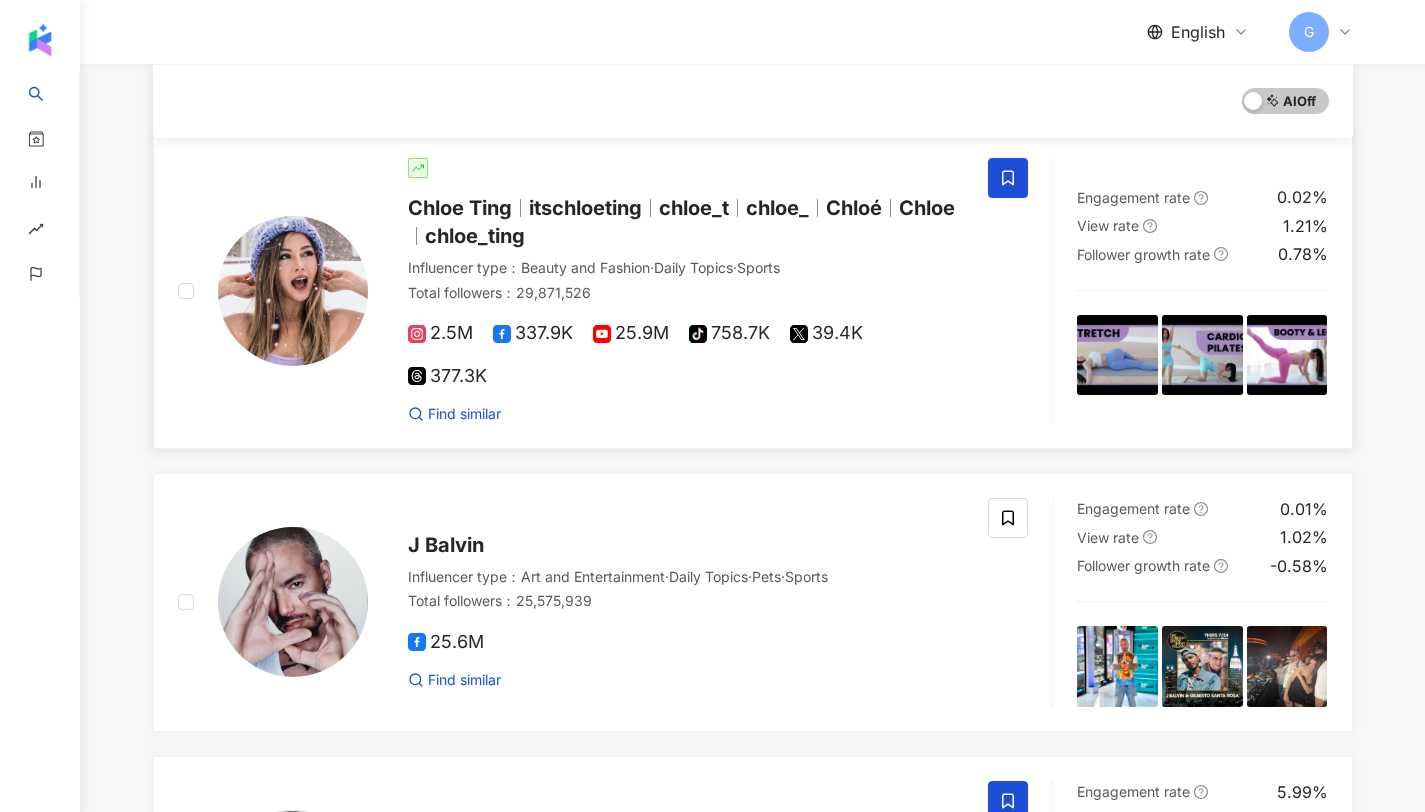 click on "Chloe Ting" at bounding box center [460, 208] 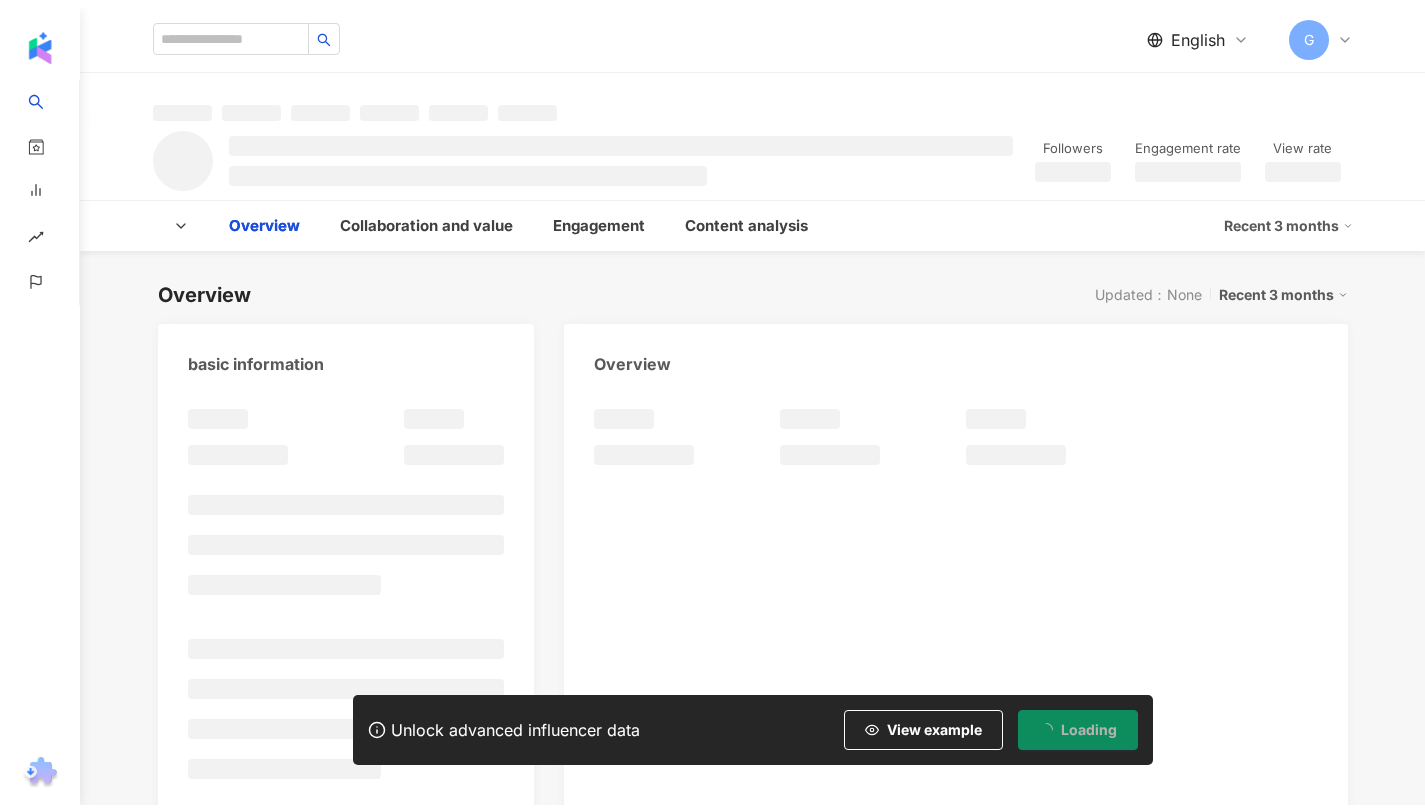 scroll, scrollTop: 0, scrollLeft: 0, axis: both 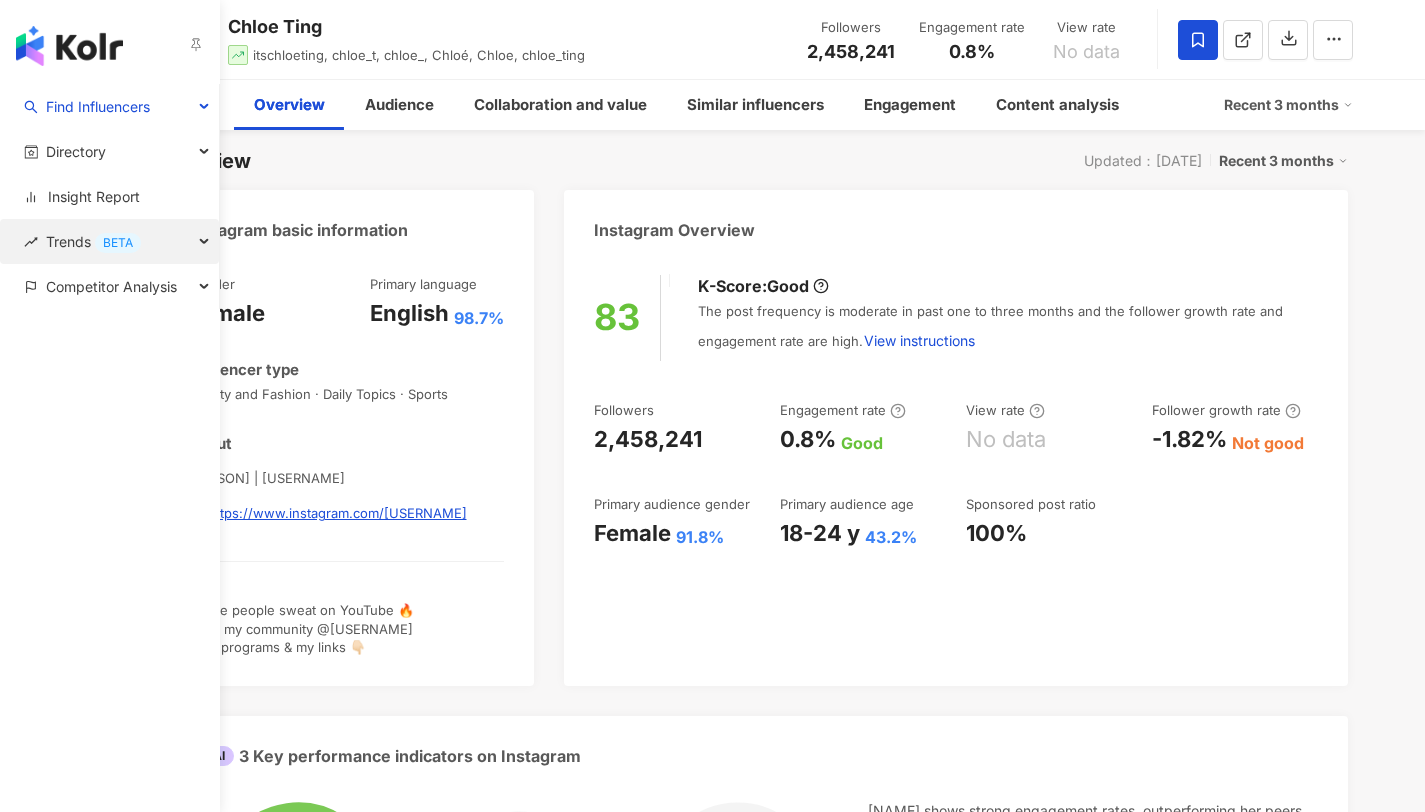 click on "Trends BETA" at bounding box center (109, 241) 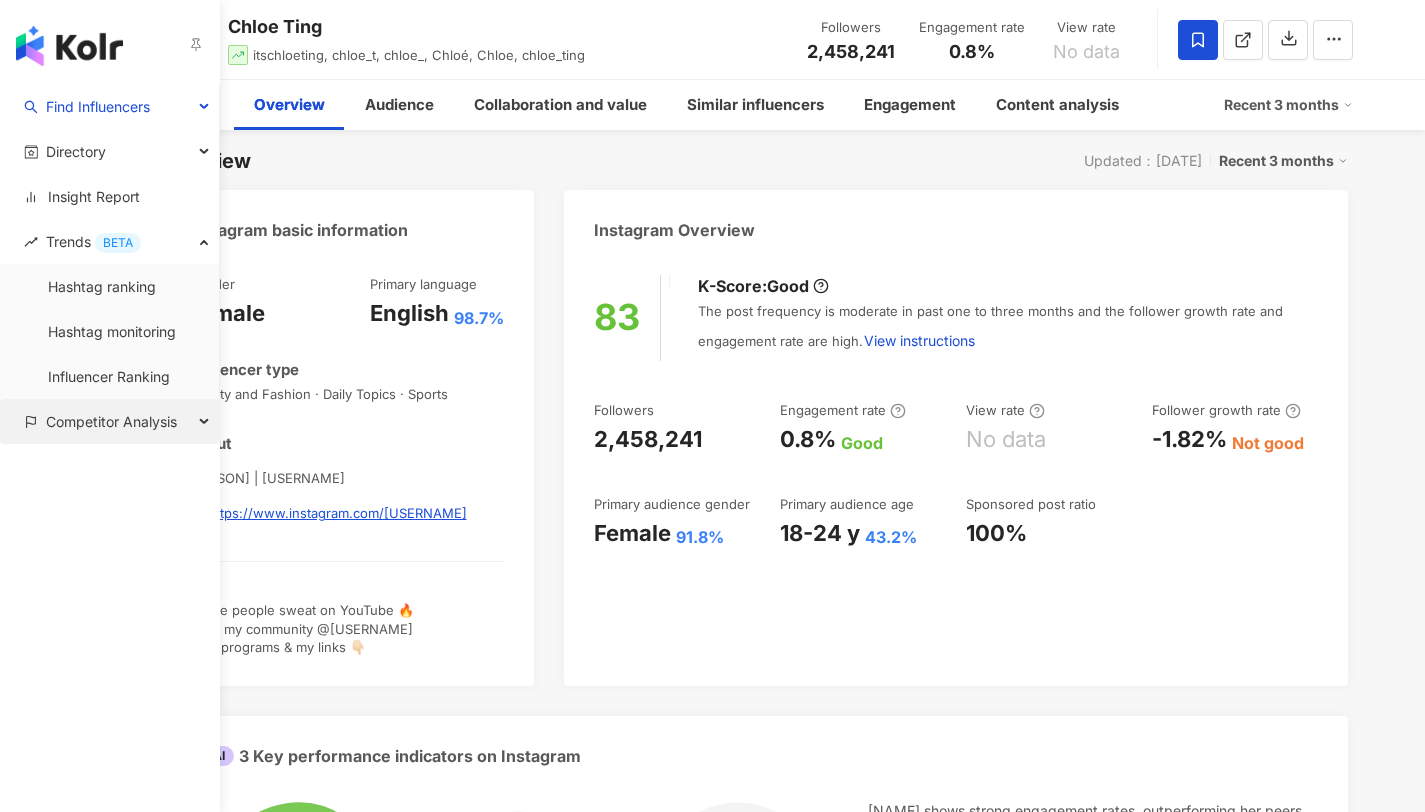 click on "Competitor Analysis" at bounding box center (111, 421) 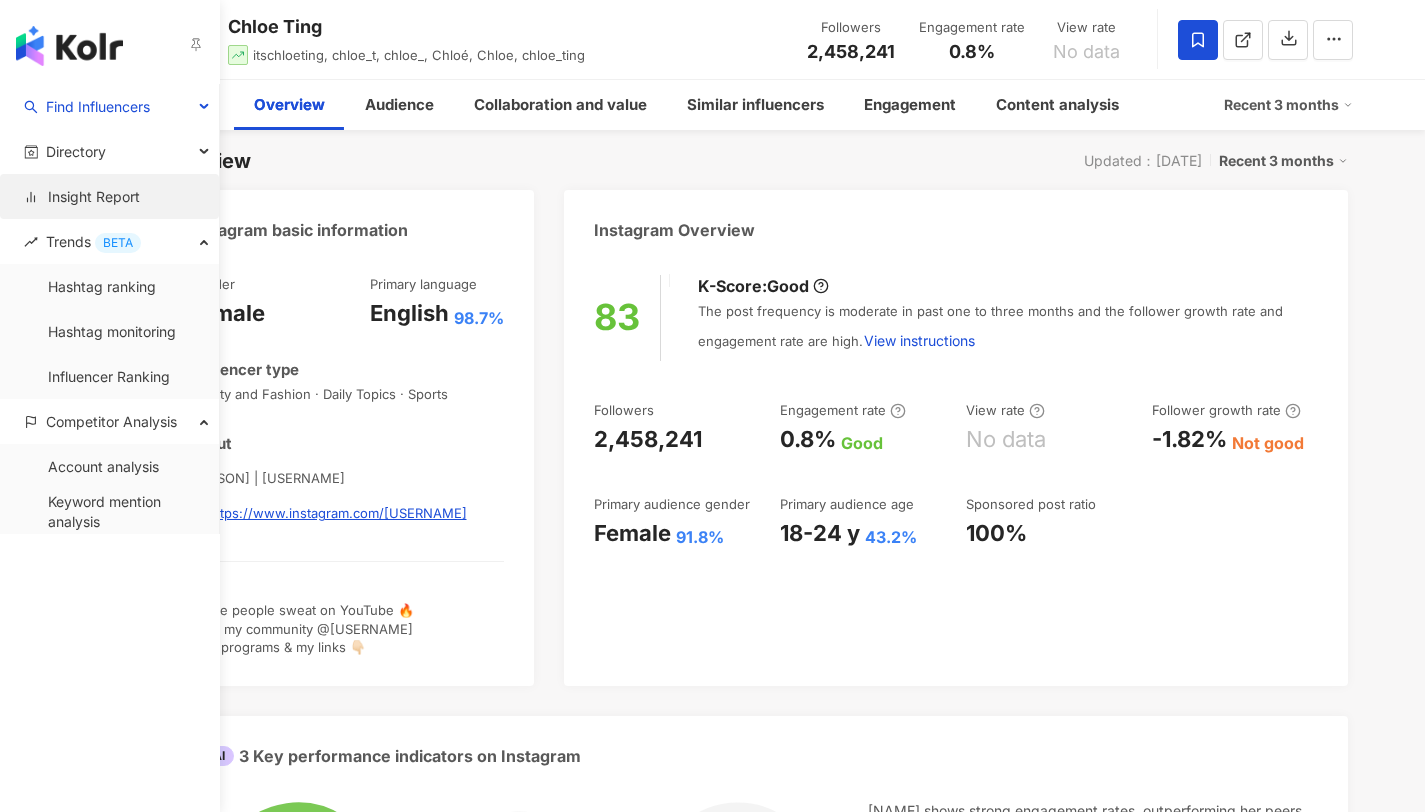 click on "Insight Report" at bounding box center [82, 197] 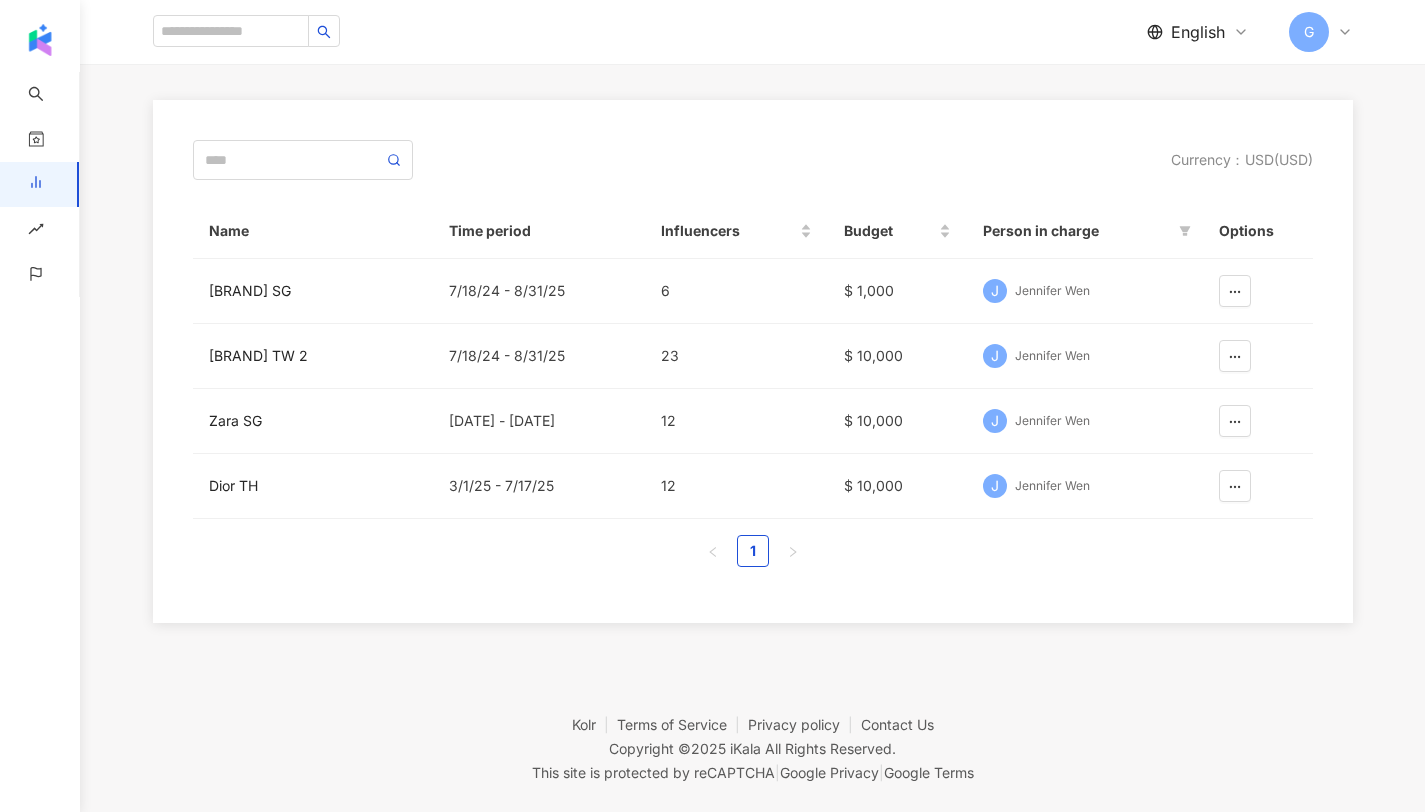 scroll, scrollTop: 0, scrollLeft: 0, axis: both 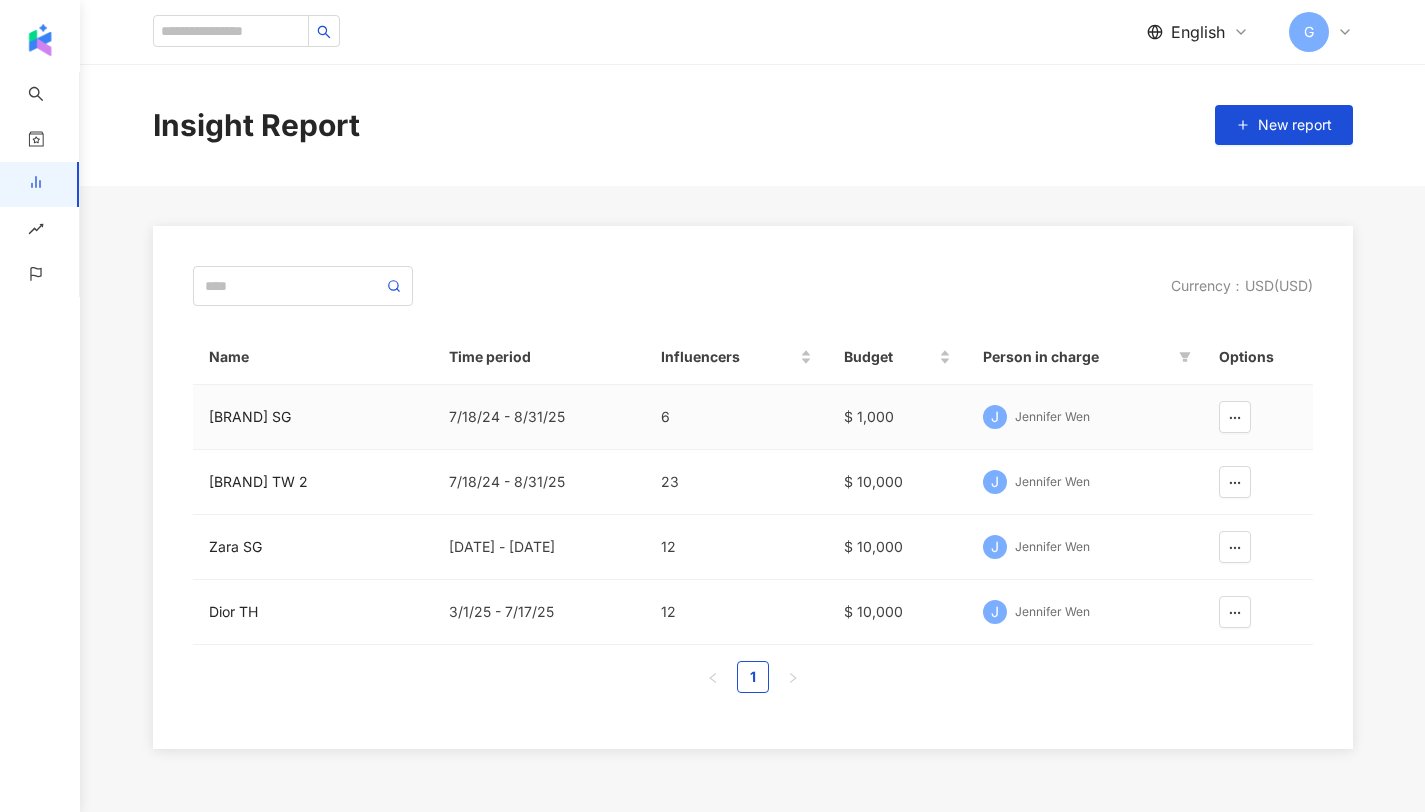 click on "[BRAND] [COUNTRY CODE]" at bounding box center [313, 417] 